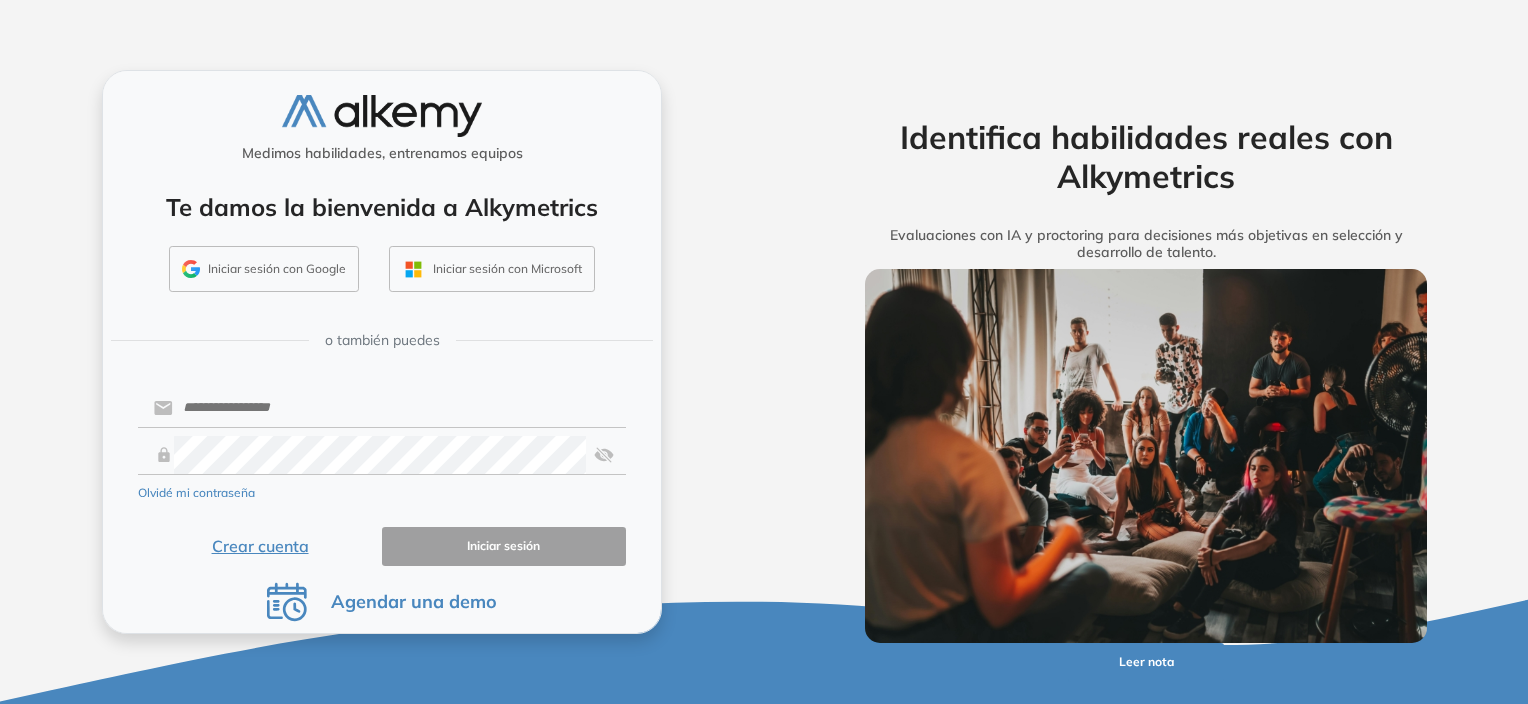 scroll, scrollTop: 0, scrollLeft: 0, axis: both 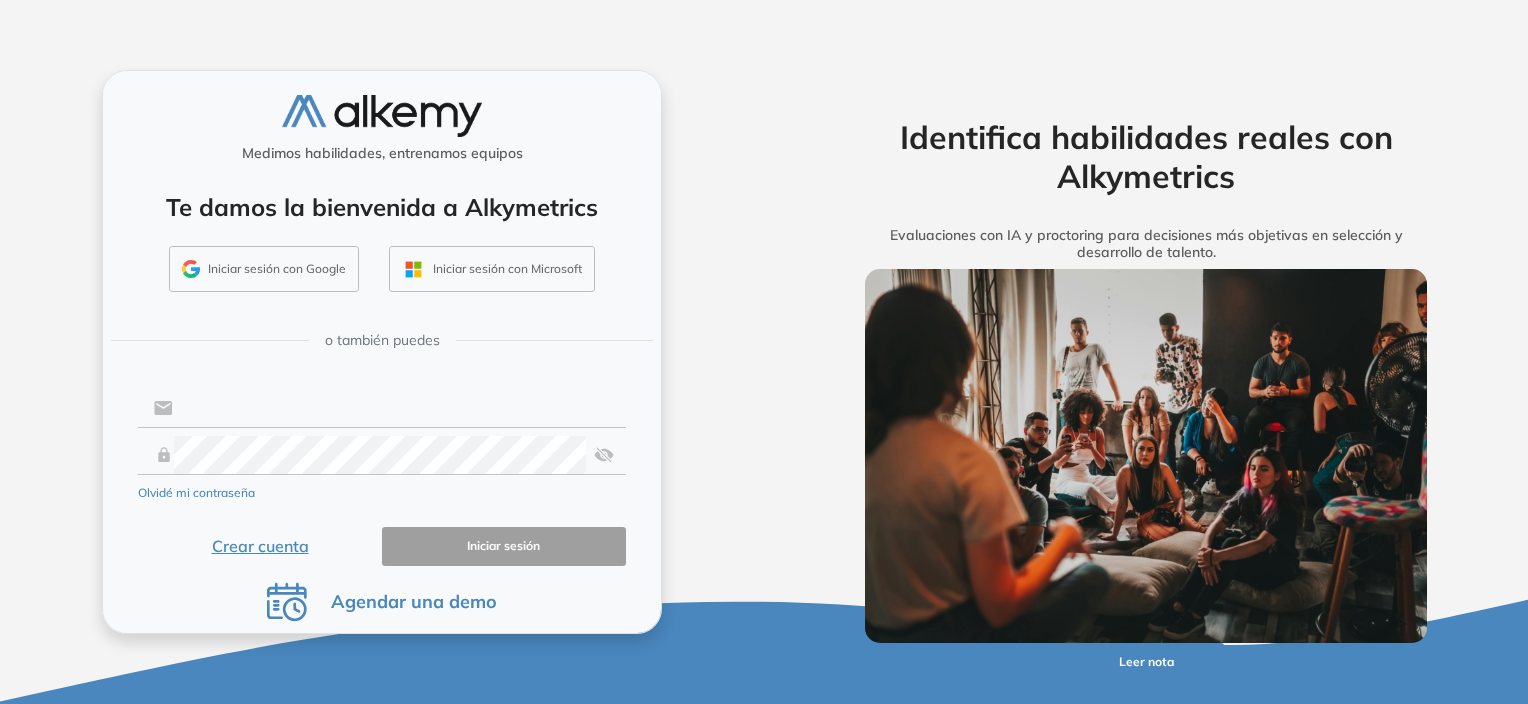 click at bounding box center [399, 408] 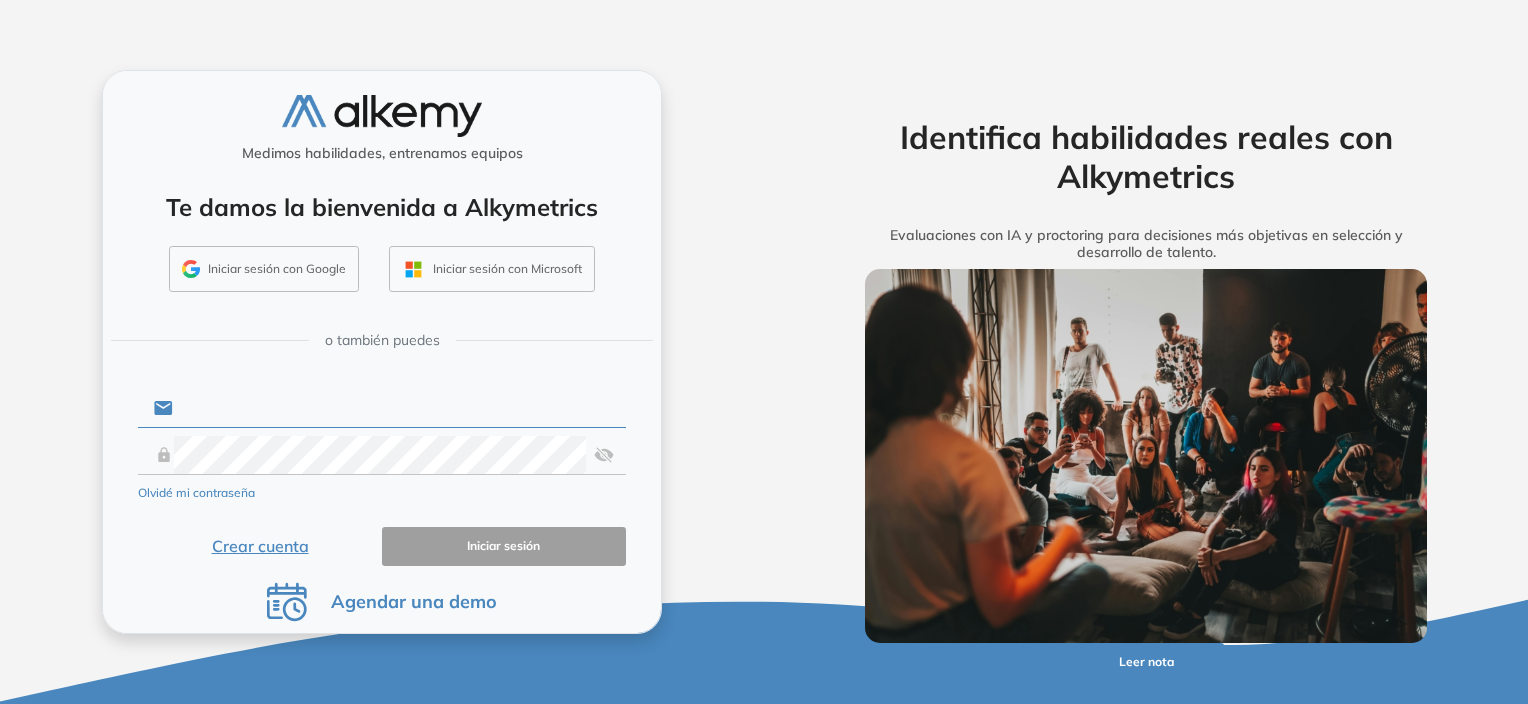 type on "**********" 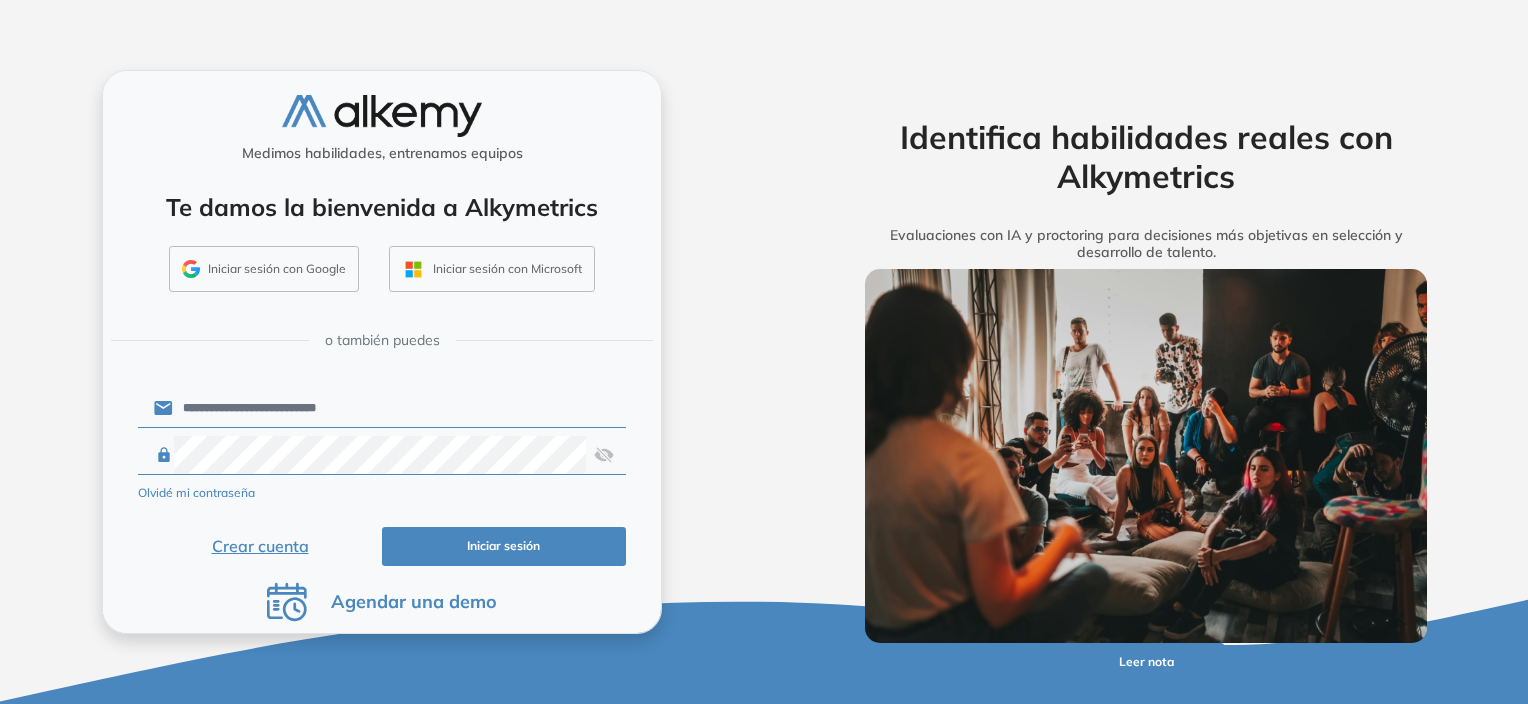 click on "Iniciar sesión" at bounding box center [504, 546] 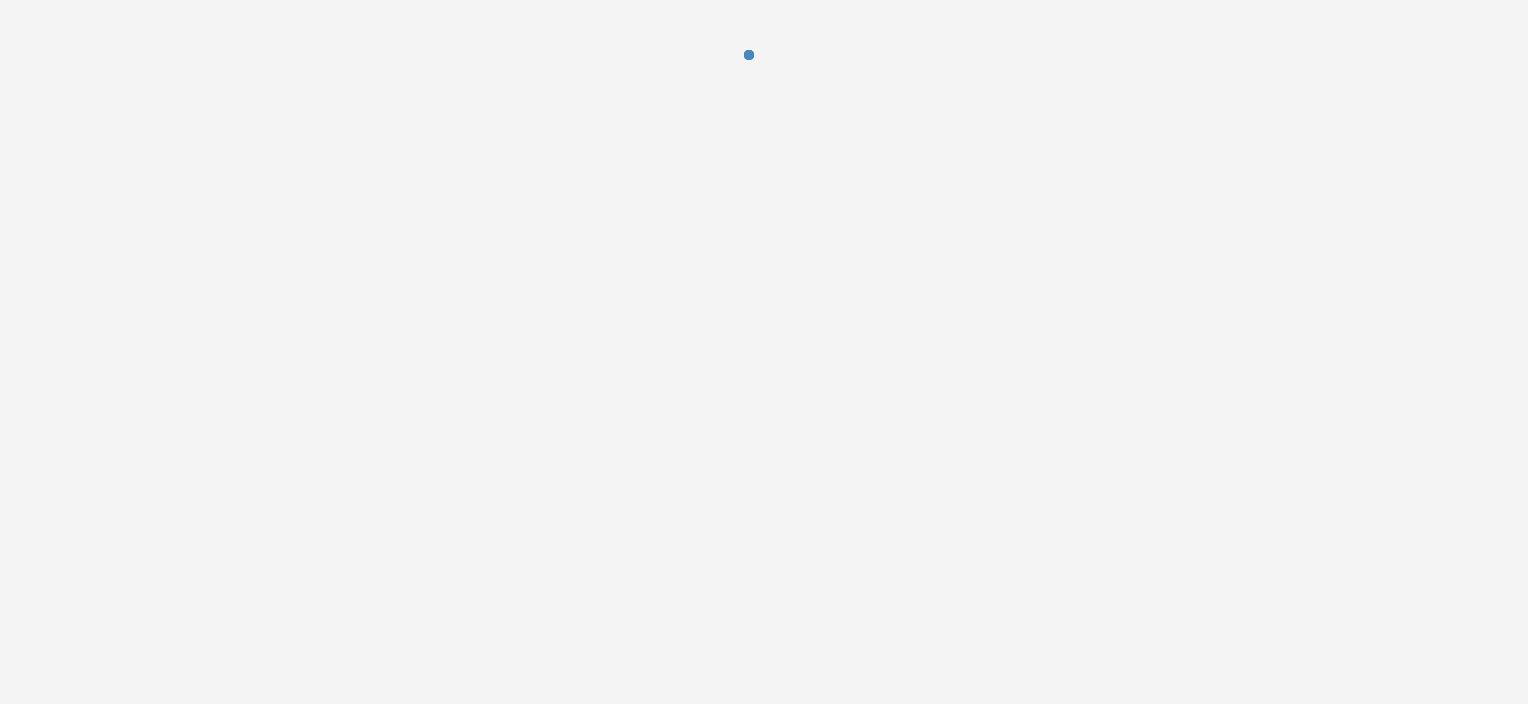 scroll, scrollTop: 0, scrollLeft: 0, axis: both 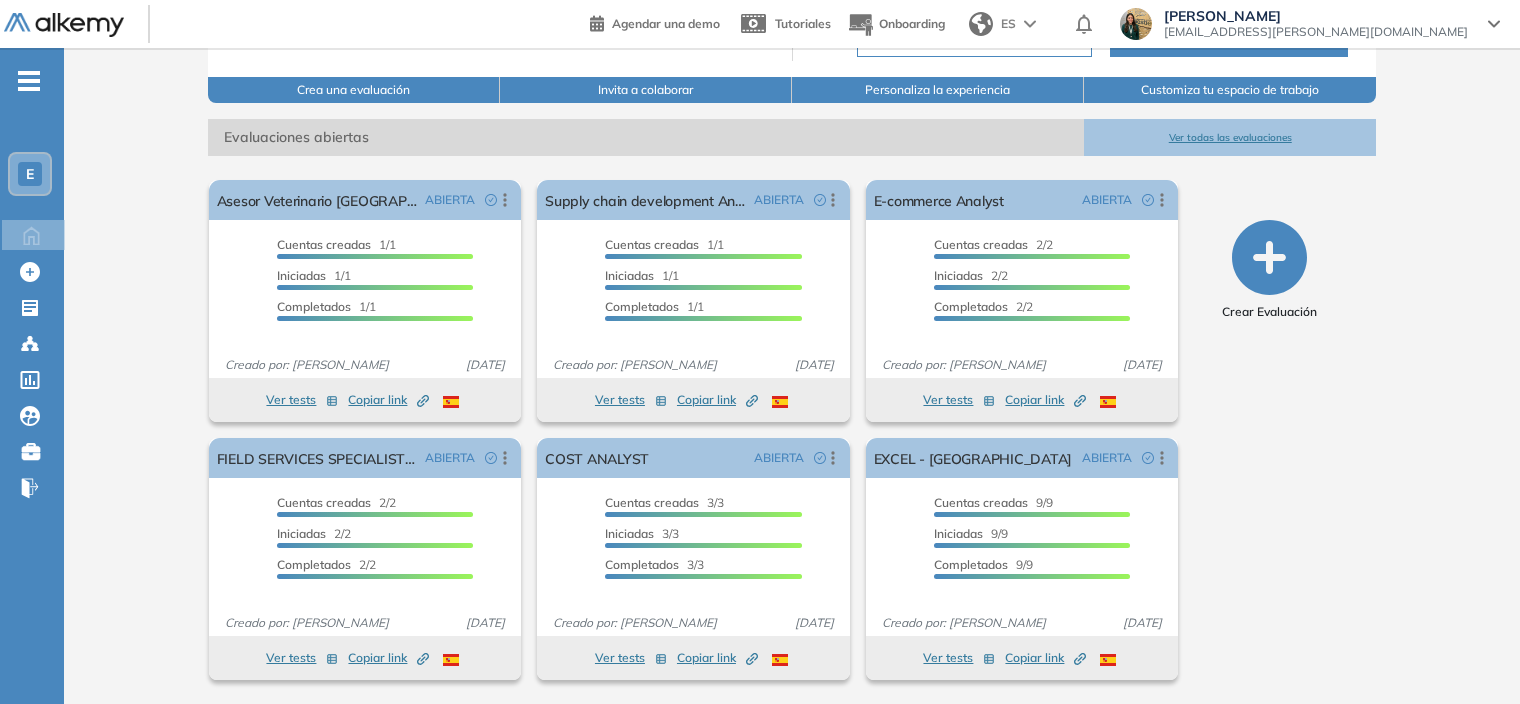 click on "Ver todas las evaluaciones" at bounding box center (1230, 137) 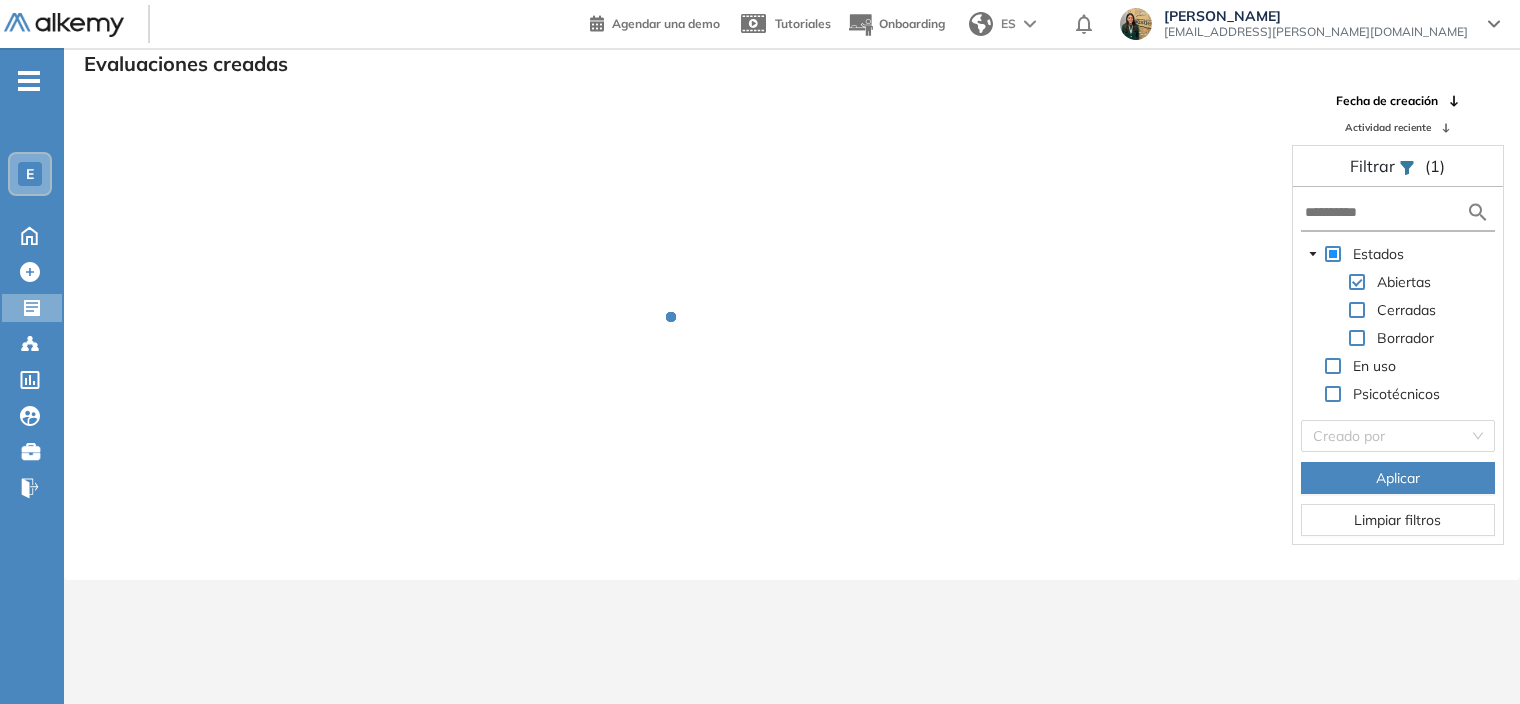 scroll, scrollTop: 48, scrollLeft: 0, axis: vertical 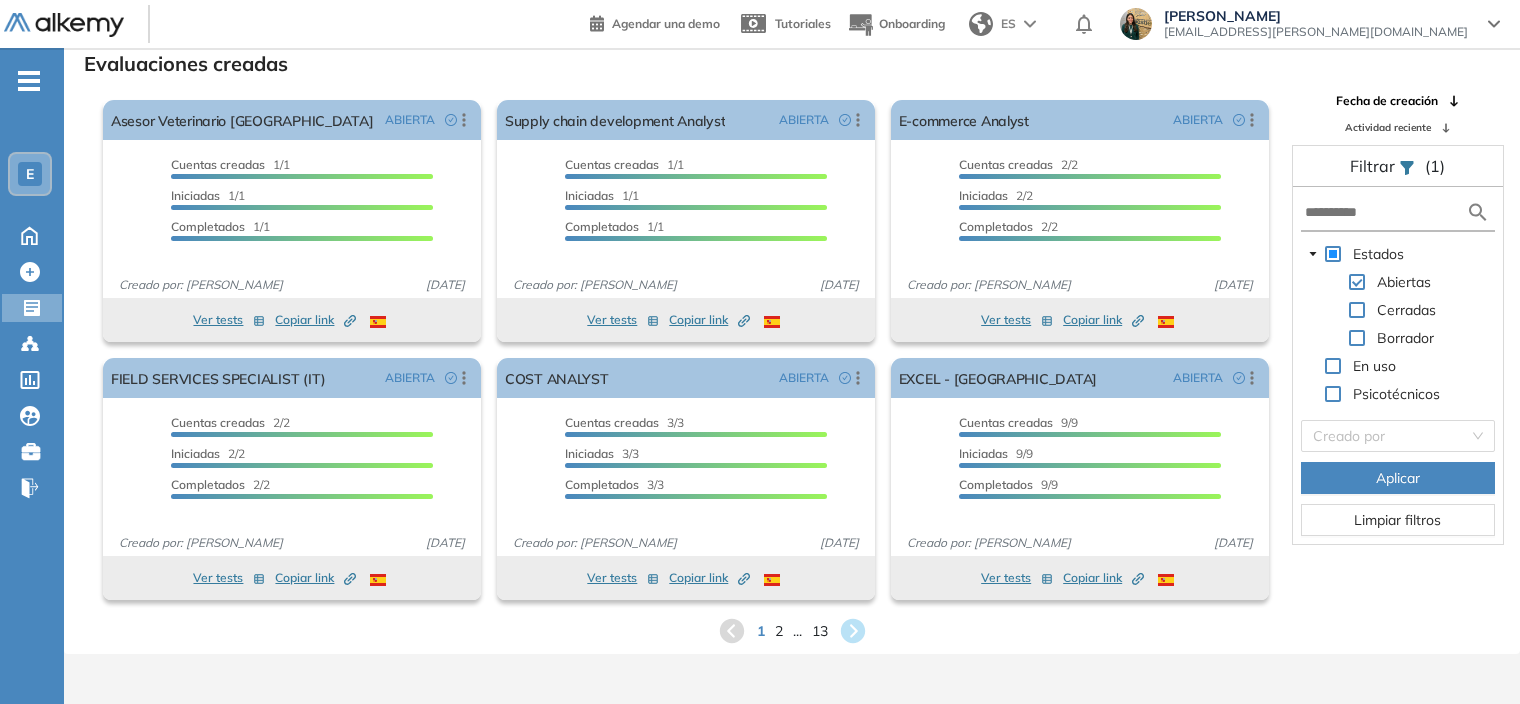 click on "2" at bounding box center [779, 631] 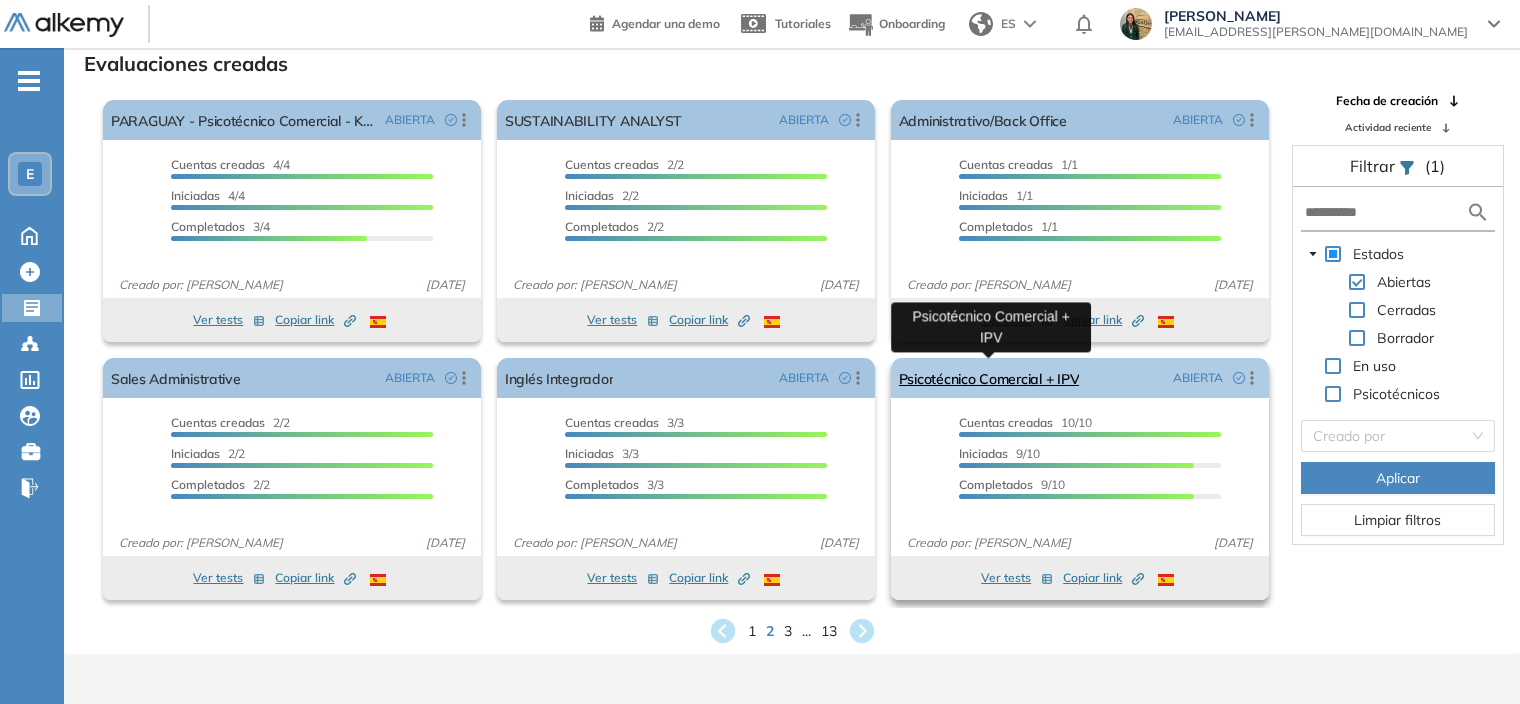click on "Psicotécnico Comercial + IPV" at bounding box center [989, 378] 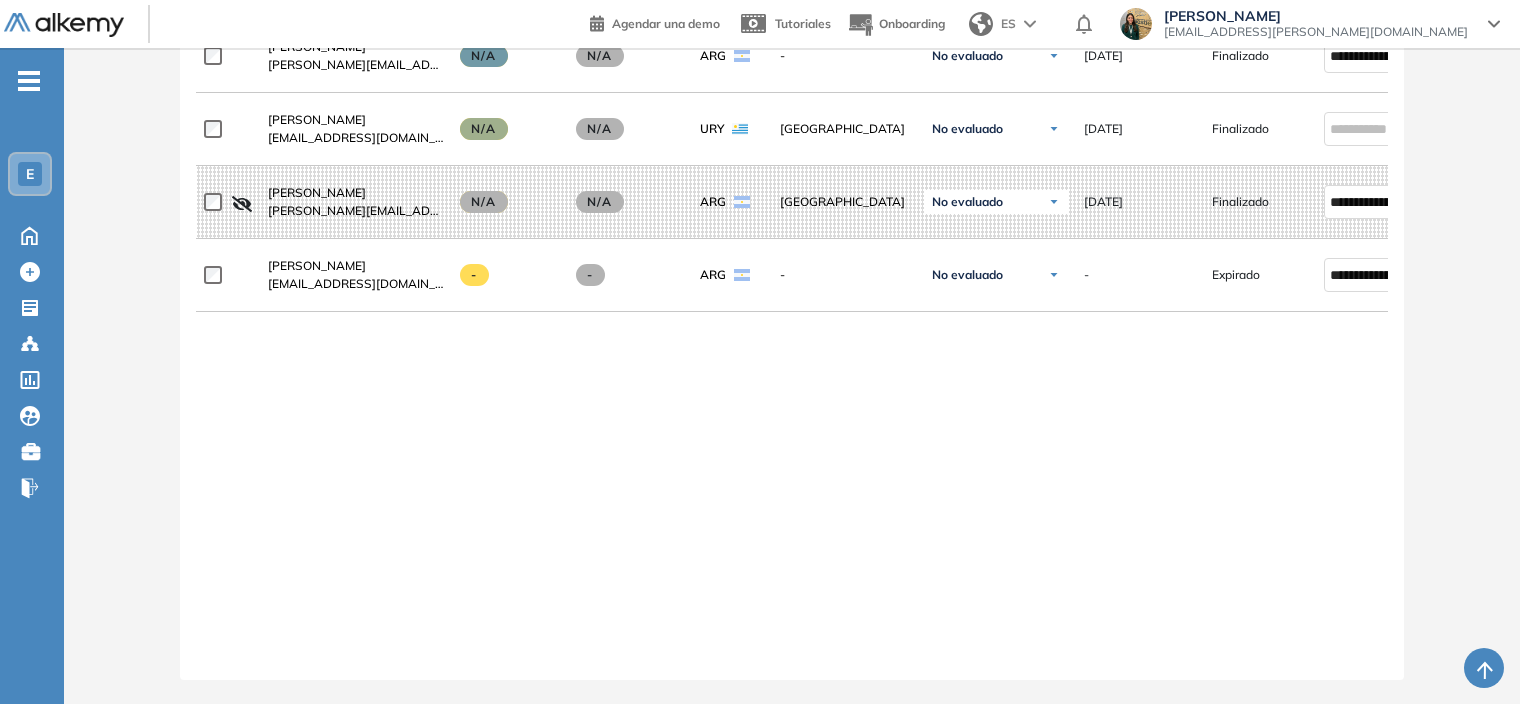 scroll, scrollTop: 992, scrollLeft: 0, axis: vertical 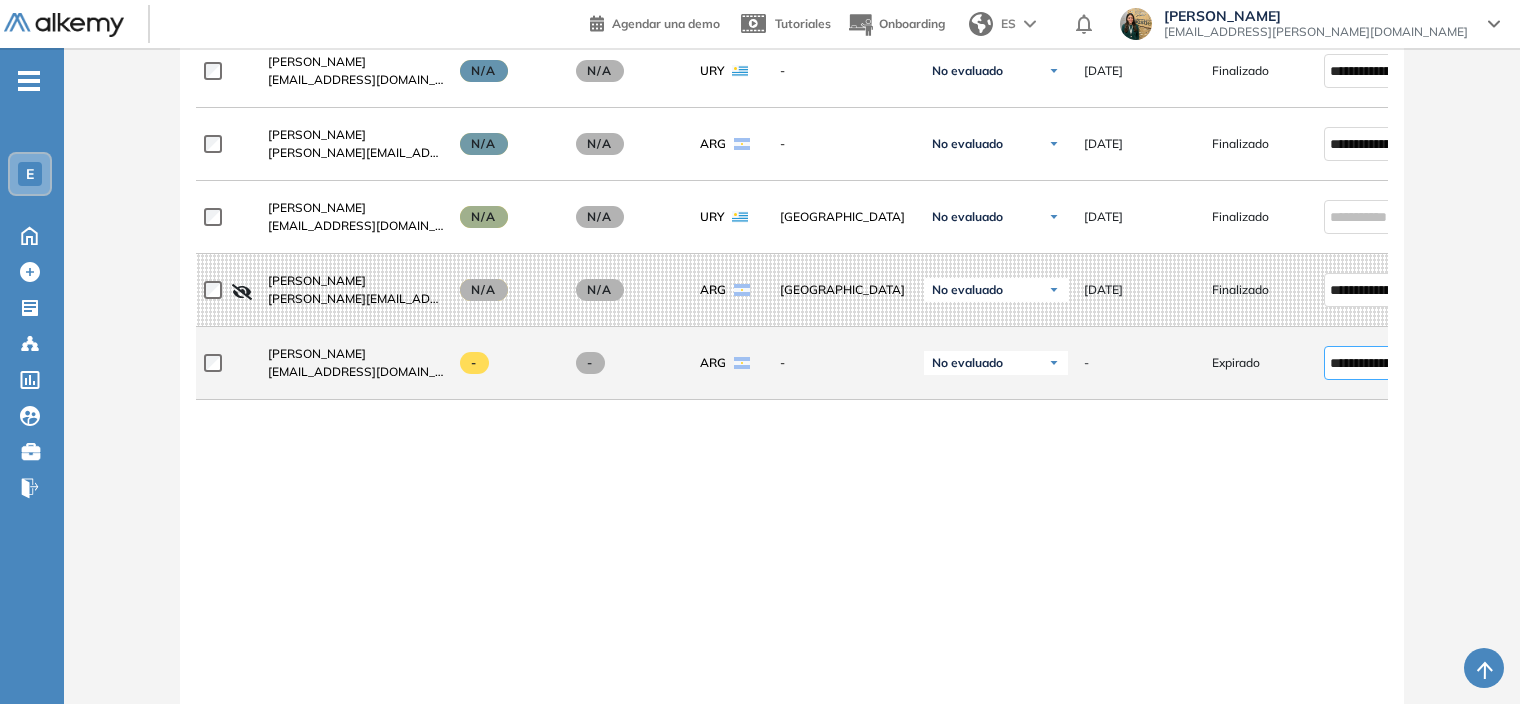 click on "**********" at bounding box center [1371, 363] 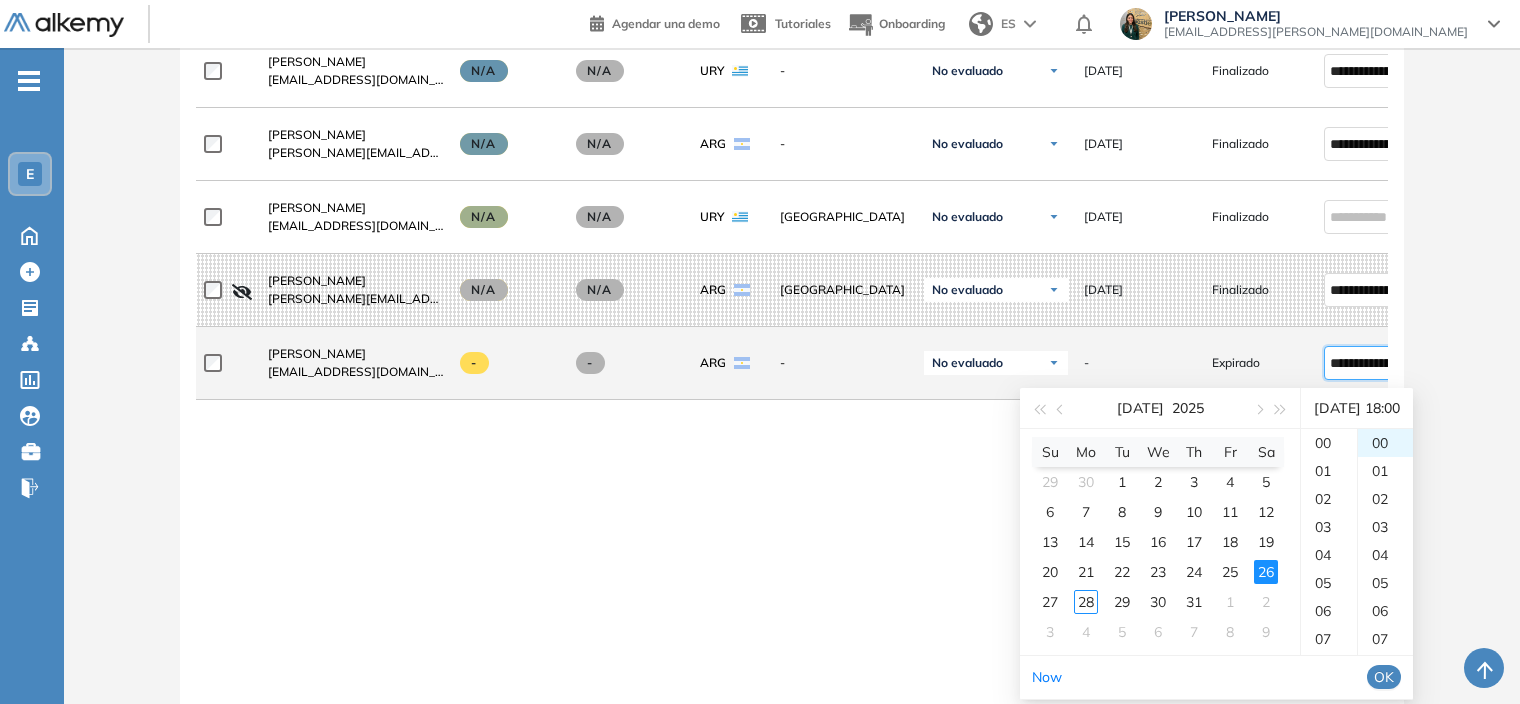 scroll, scrollTop: 504, scrollLeft: 0, axis: vertical 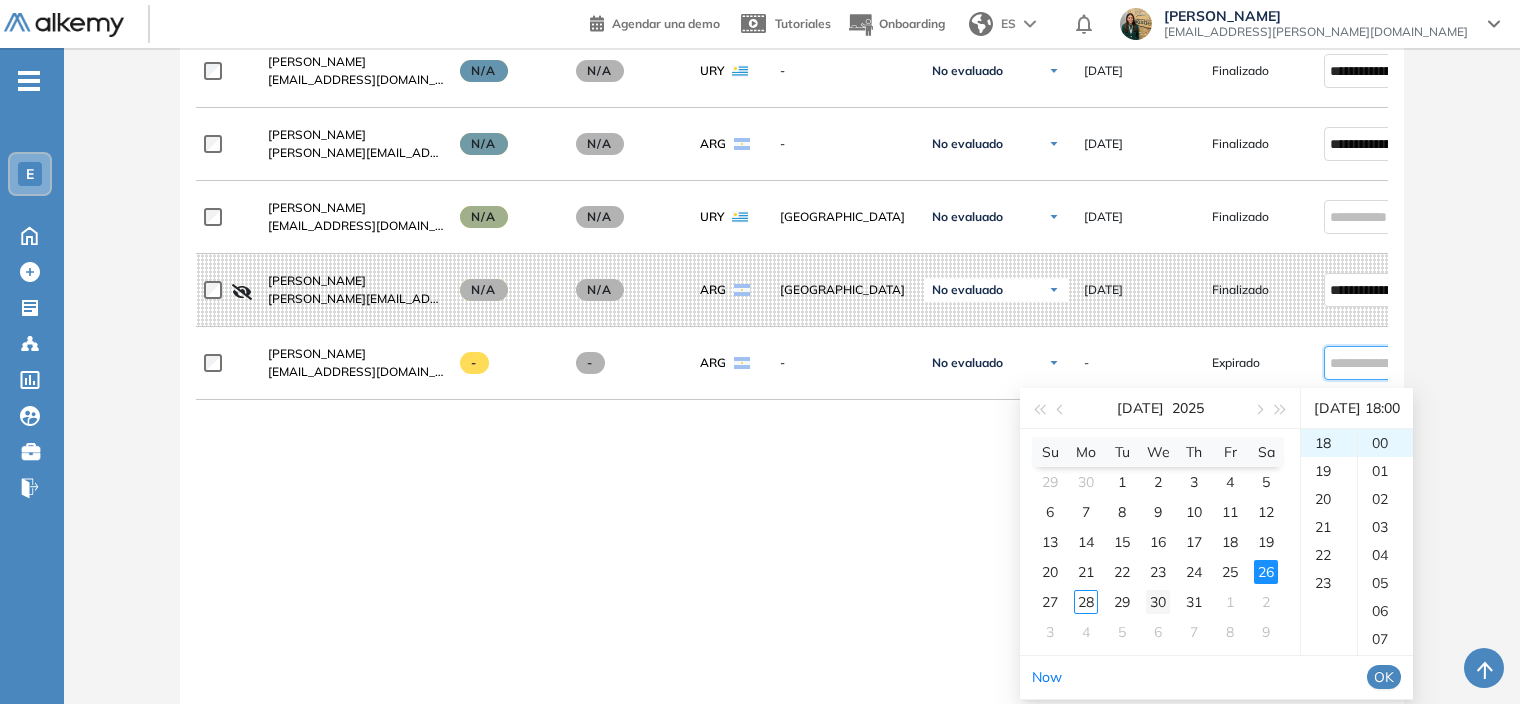click on "30" at bounding box center [1158, 602] 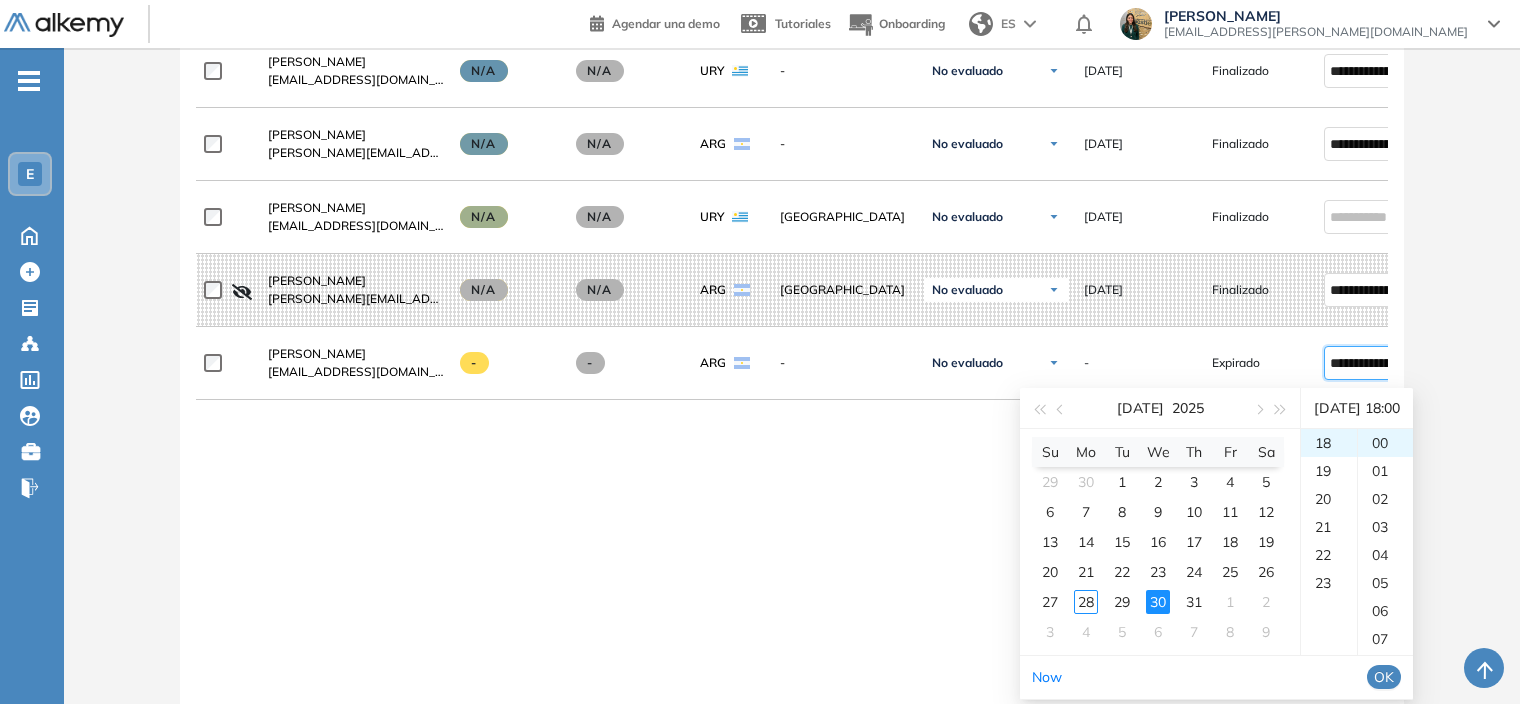scroll, scrollTop: 404, scrollLeft: 0, axis: vertical 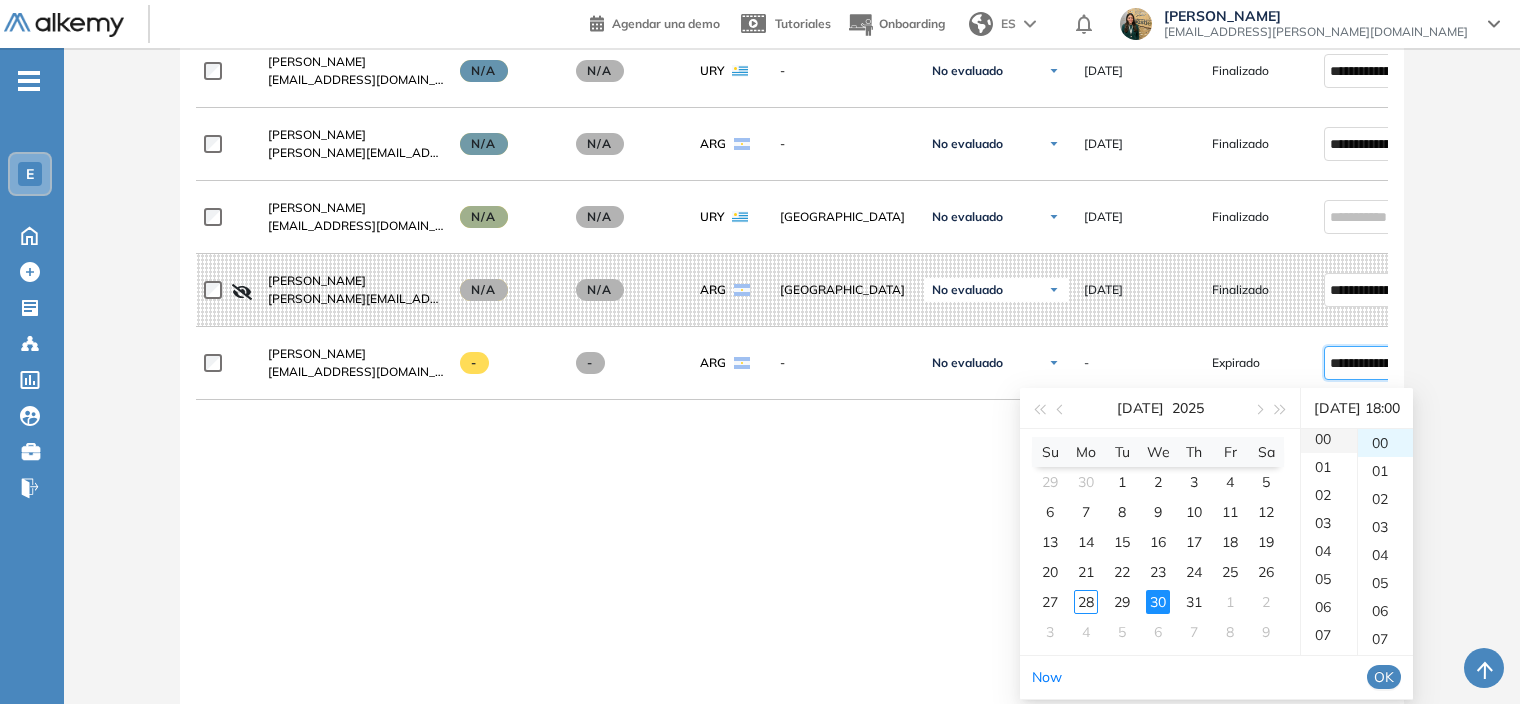 click on "00" at bounding box center [1329, 439] 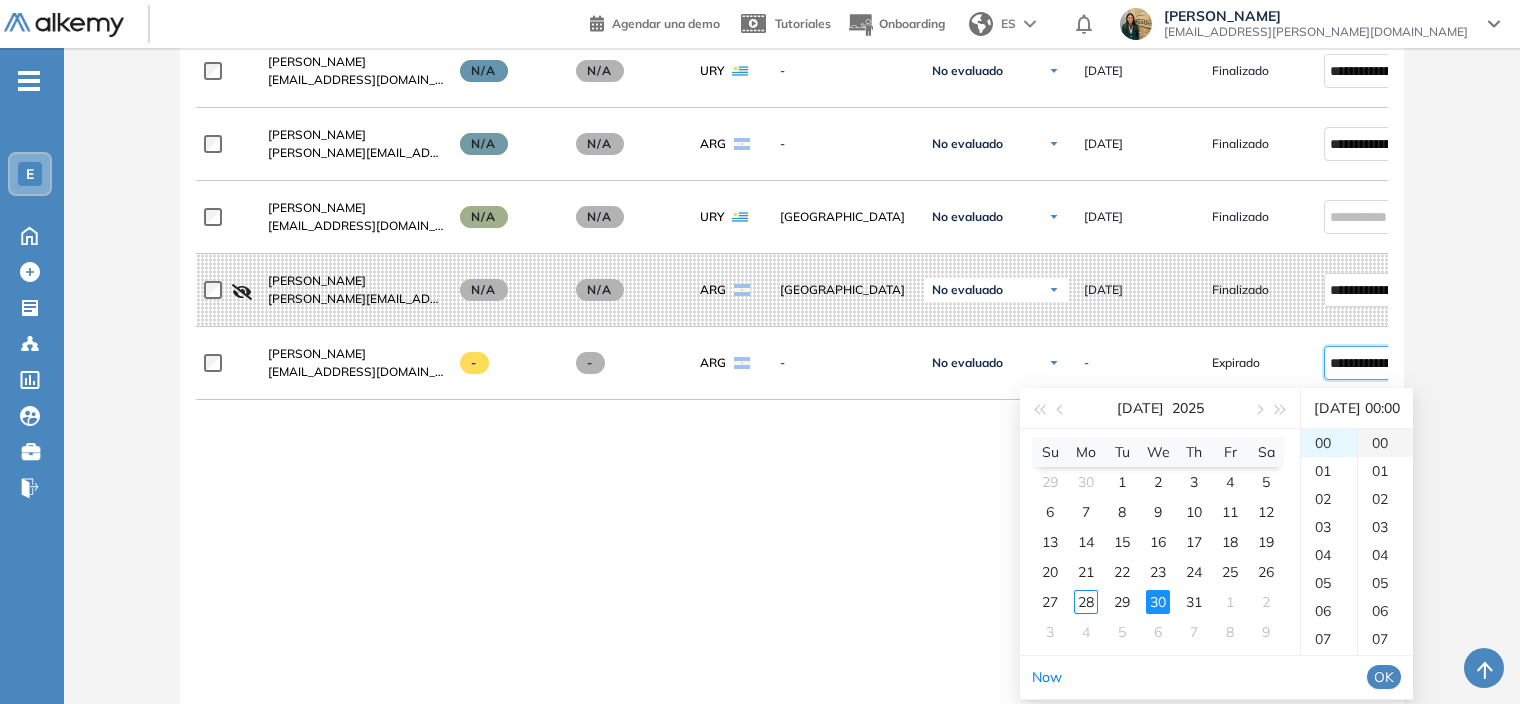 scroll, scrollTop: 0, scrollLeft: 0, axis: both 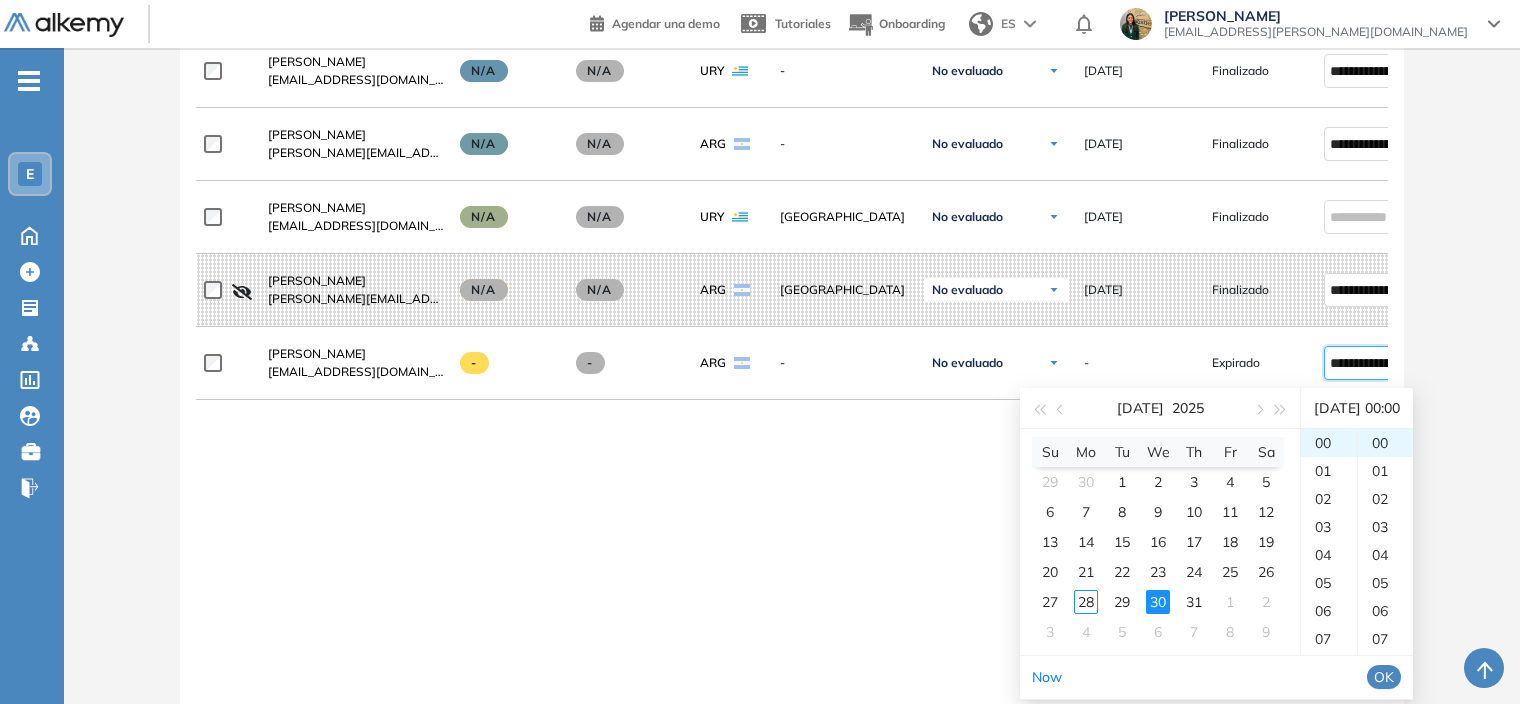 click on "OK" at bounding box center [1384, 677] 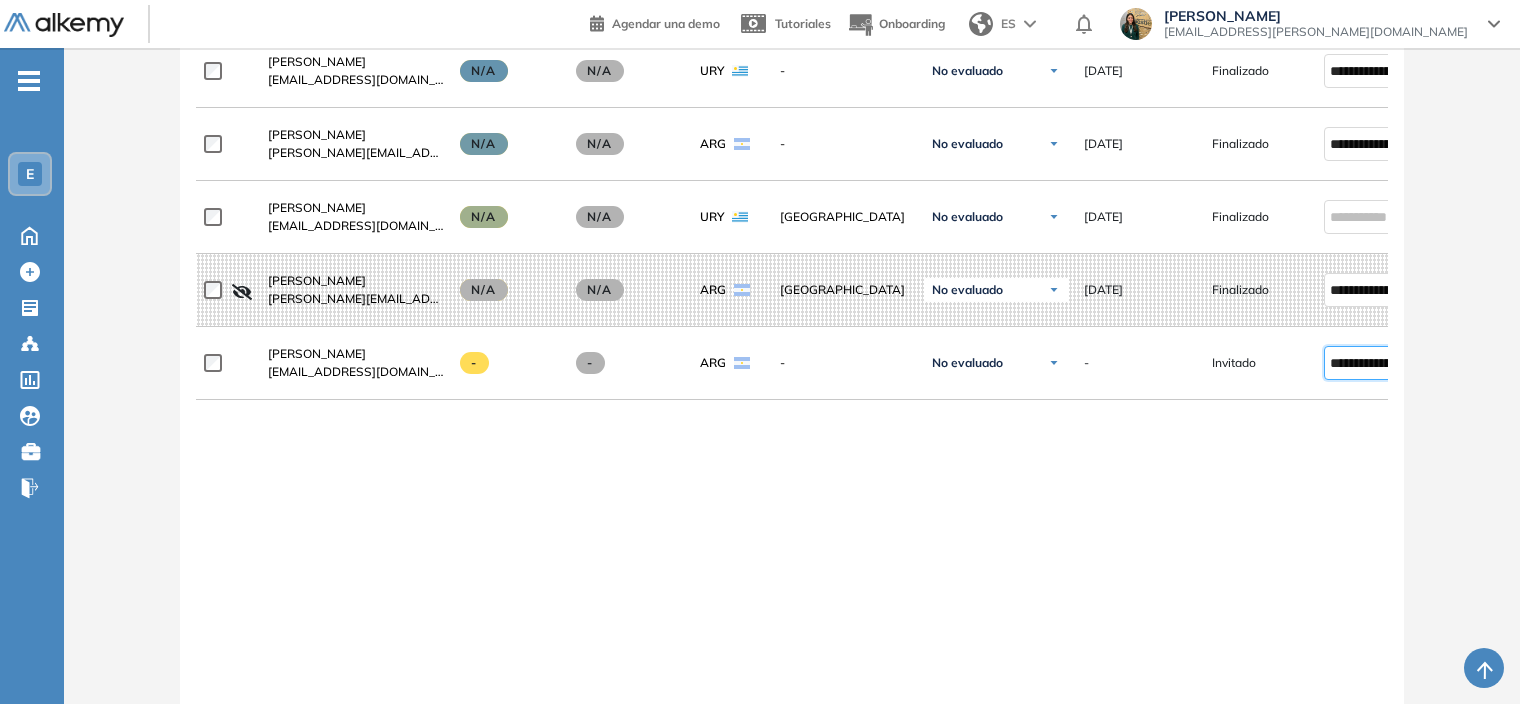 type on "**********" 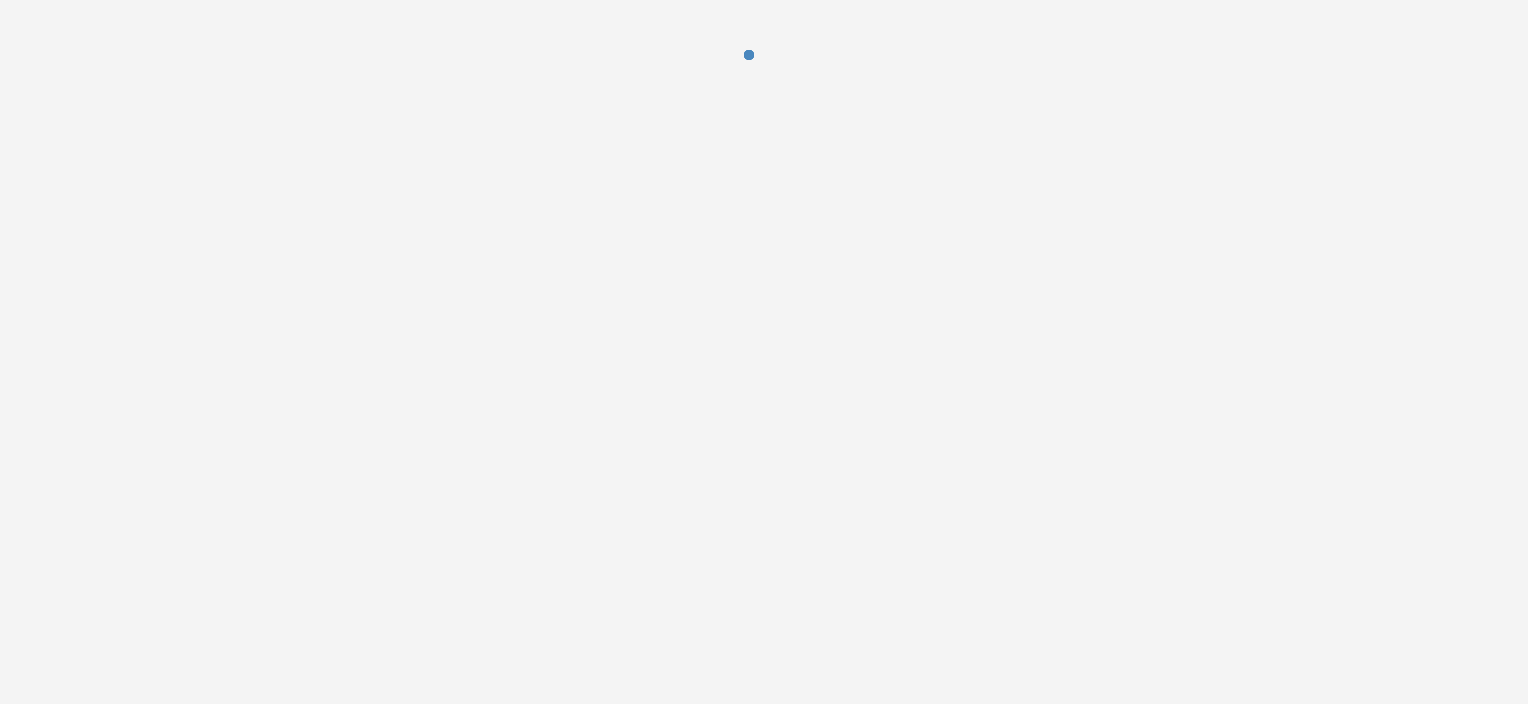 scroll, scrollTop: 0, scrollLeft: 0, axis: both 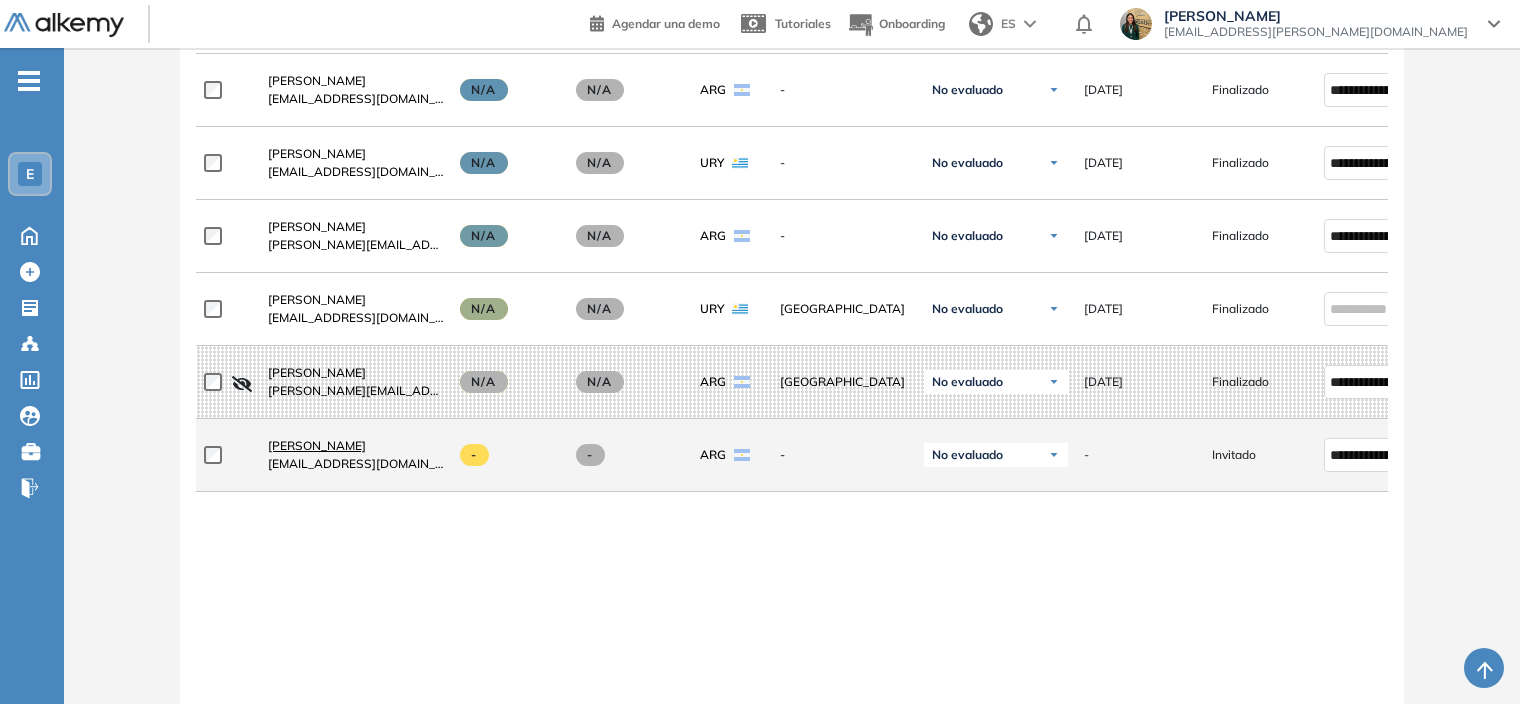 click on "[PERSON_NAME]" at bounding box center (356, 446) 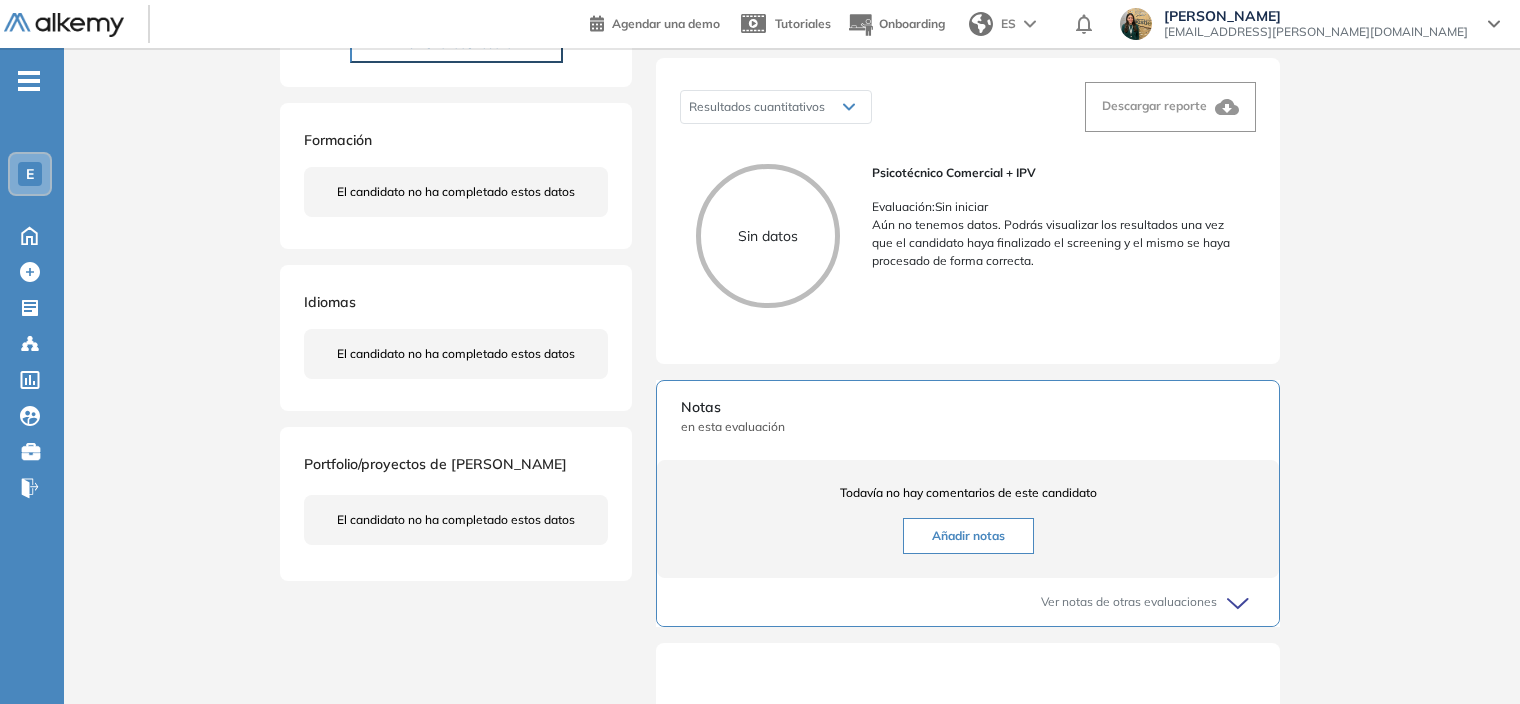 scroll, scrollTop: 0, scrollLeft: 0, axis: both 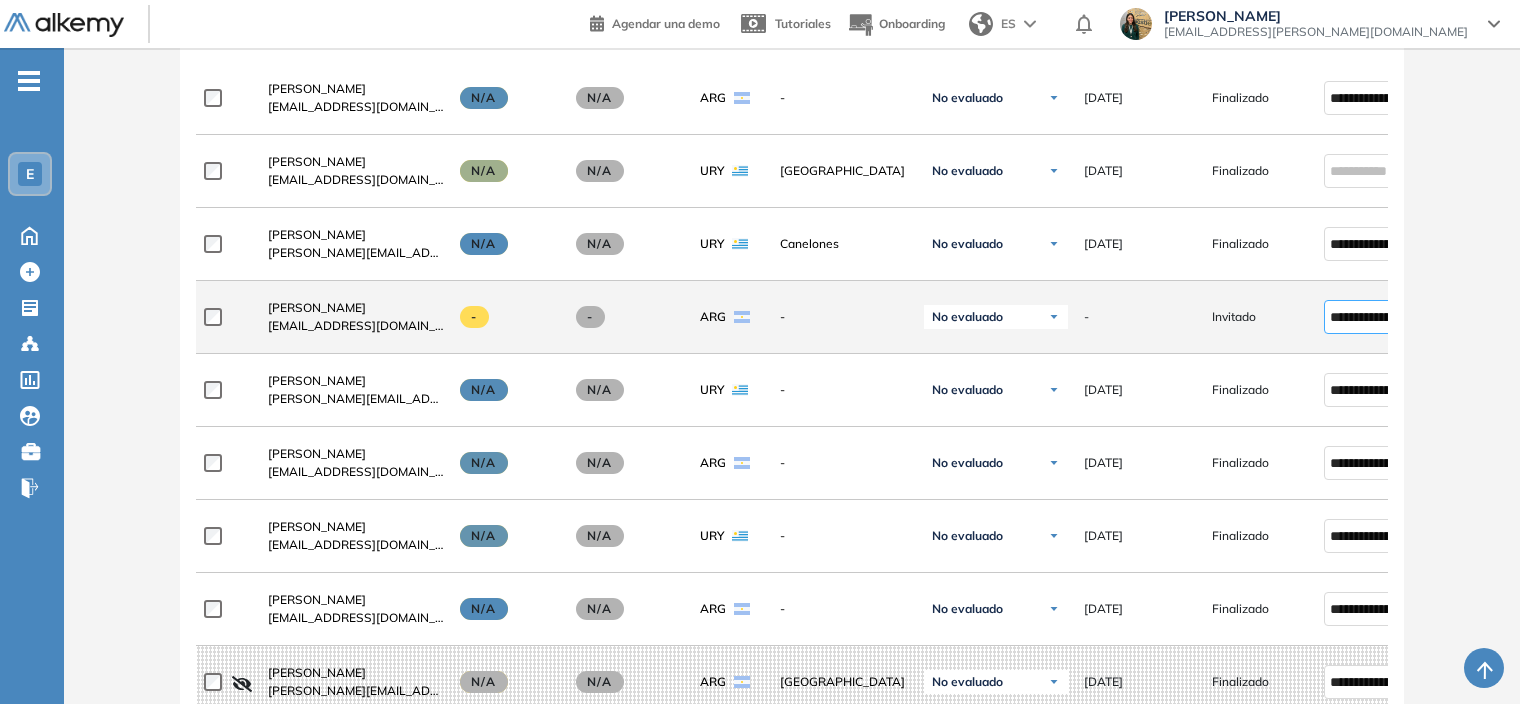 click on "**********" at bounding box center [1371, 317] 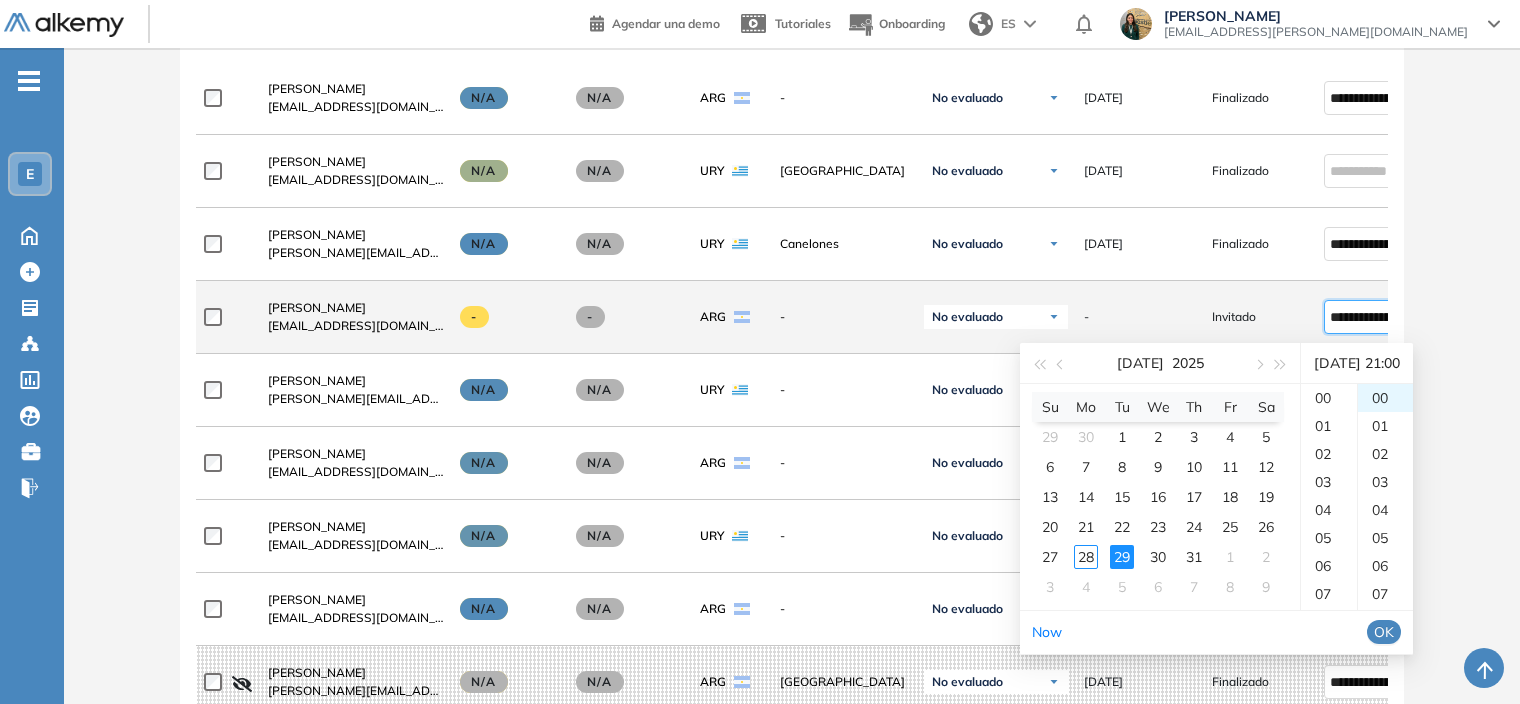 scroll, scrollTop: 588, scrollLeft: 0, axis: vertical 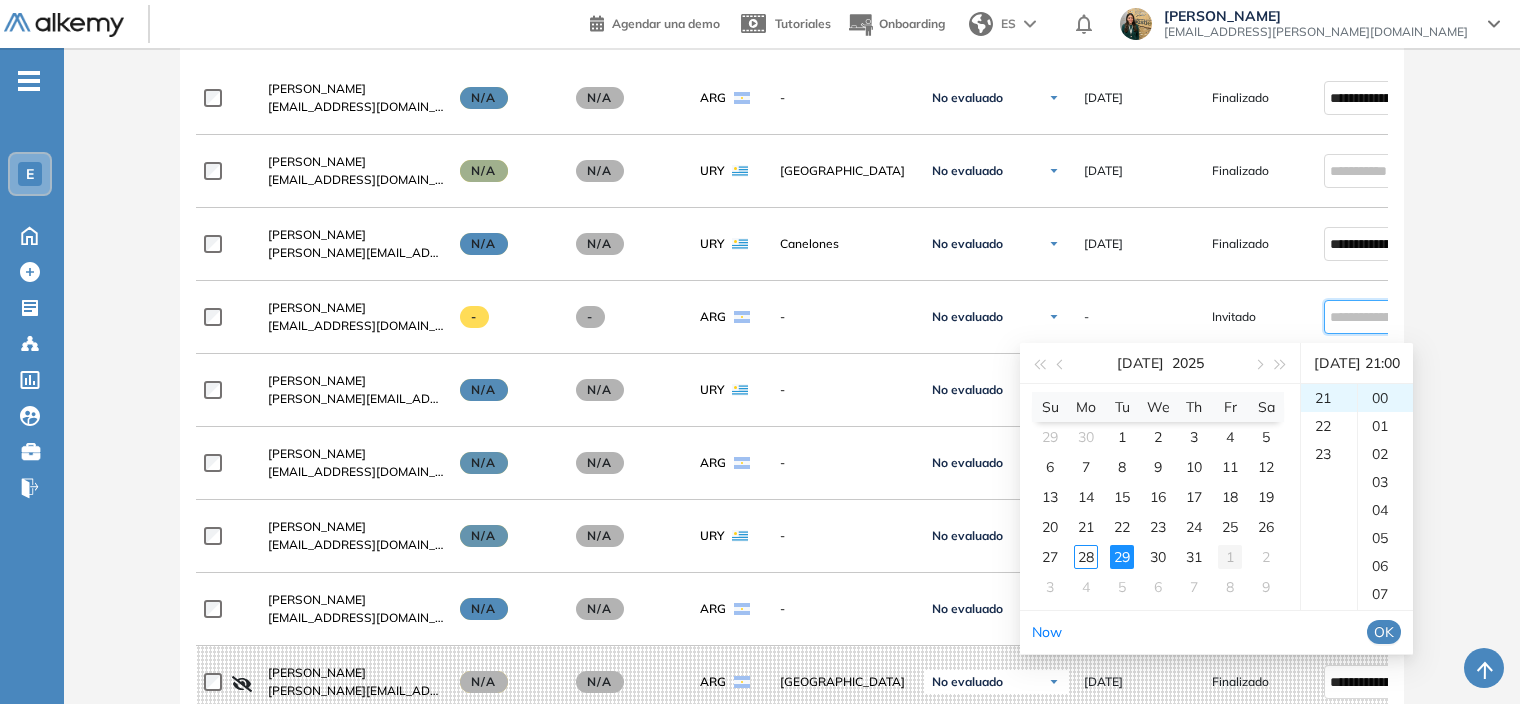 click on "1" at bounding box center (1230, 557) 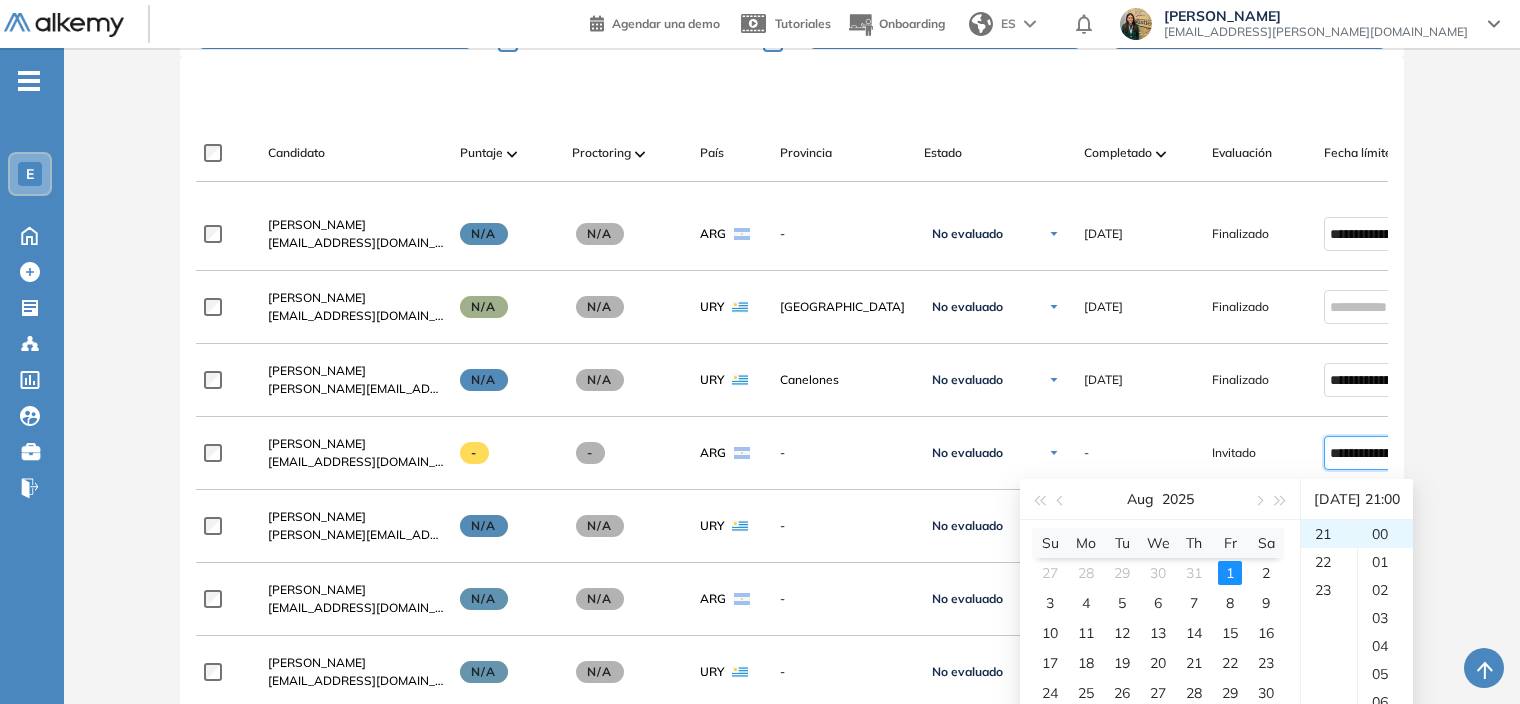 scroll, scrollTop: 500, scrollLeft: 0, axis: vertical 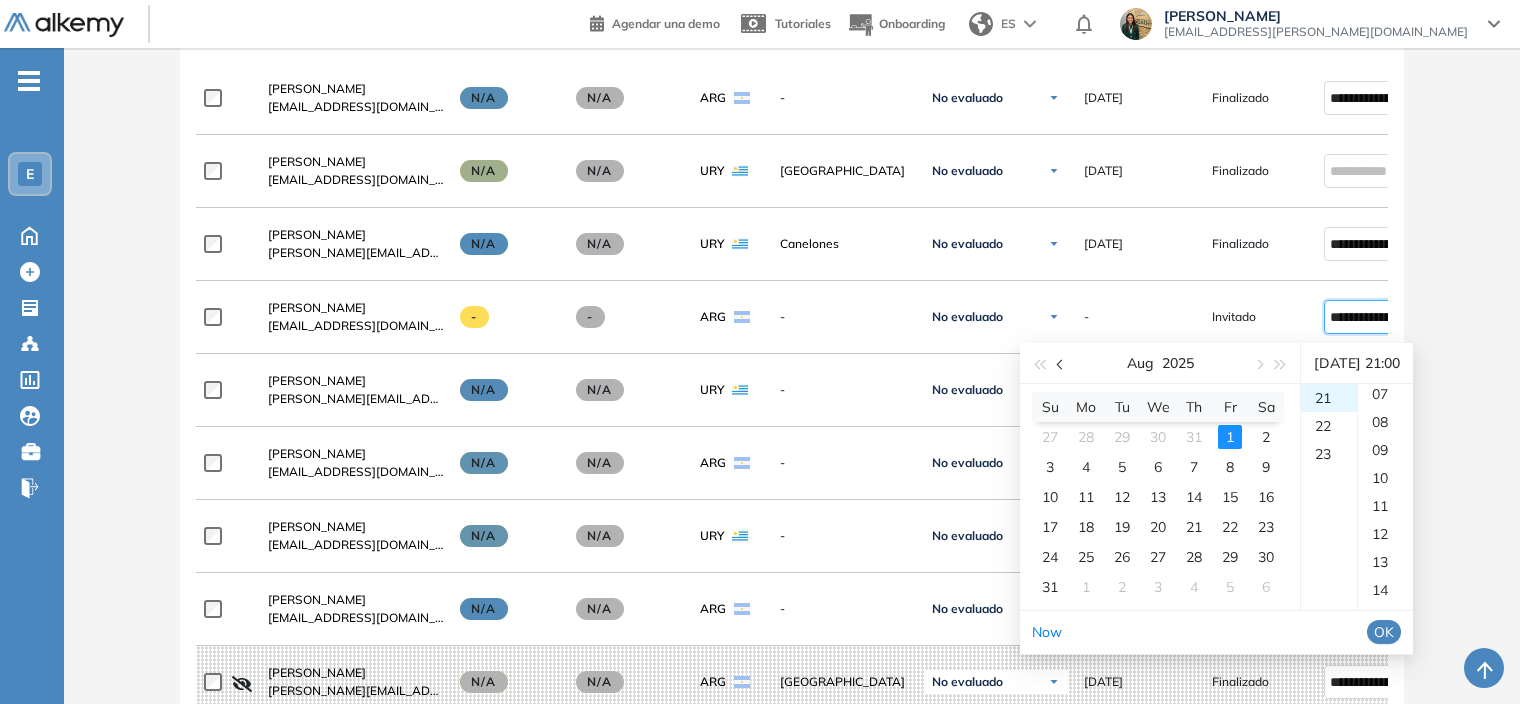 click at bounding box center (1062, 365) 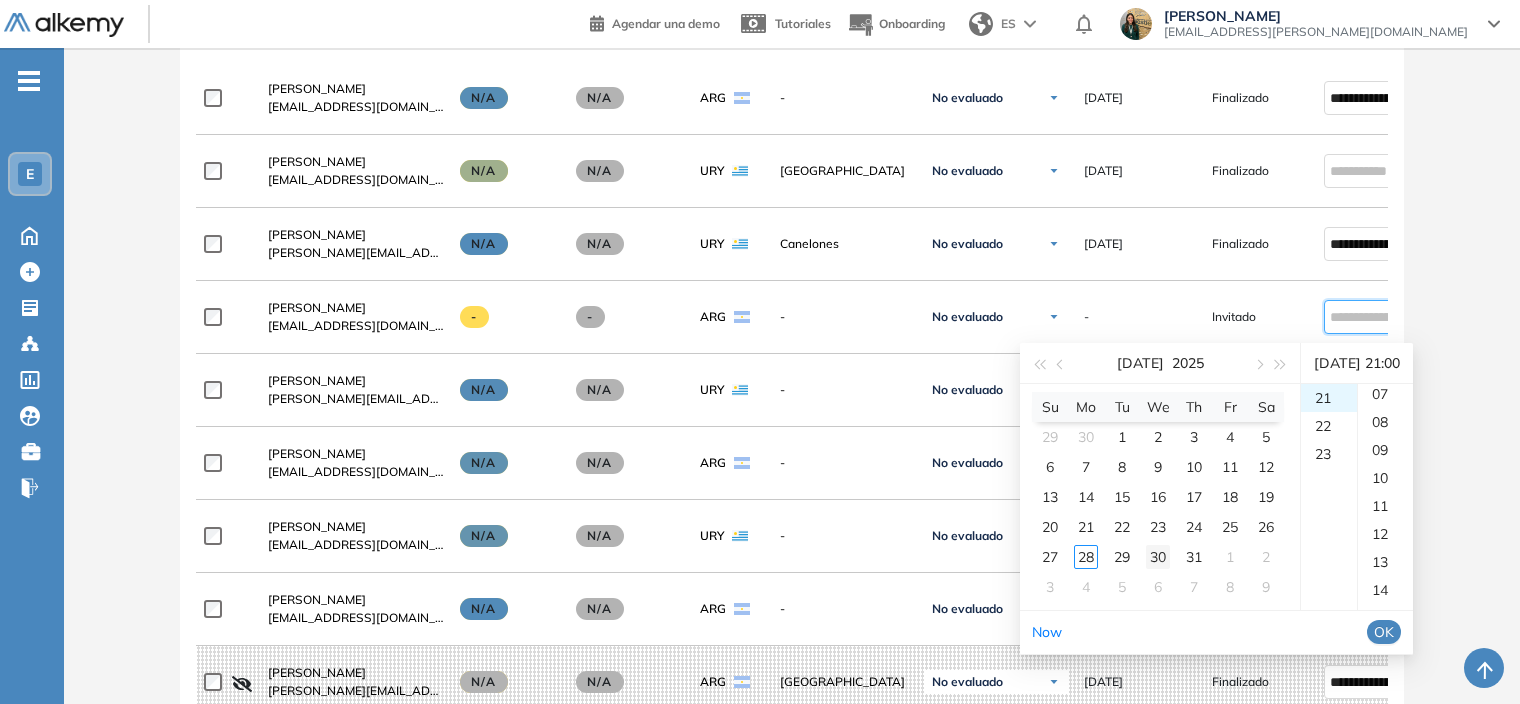 click on "30" at bounding box center (1158, 557) 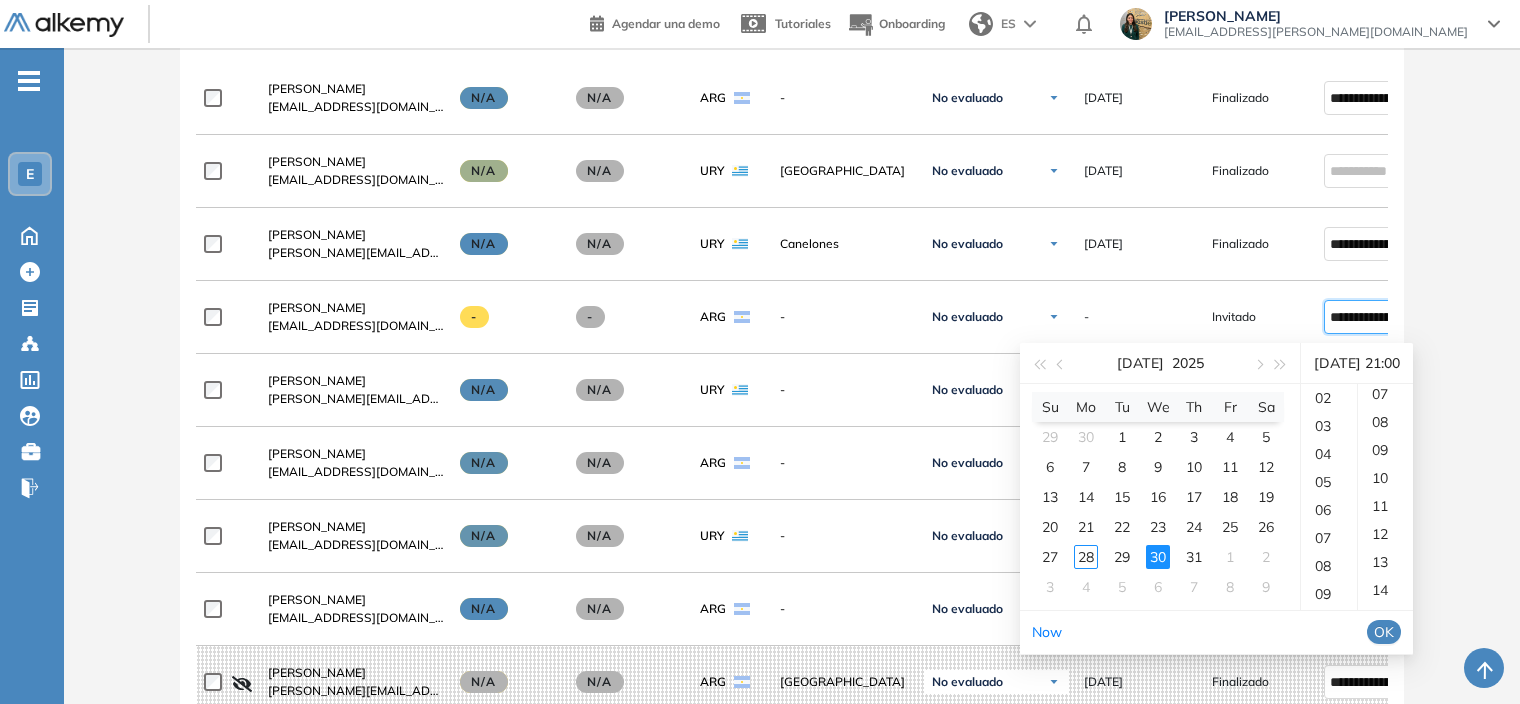 scroll, scrollTop: 0, scrollLeft: 0, axis: both 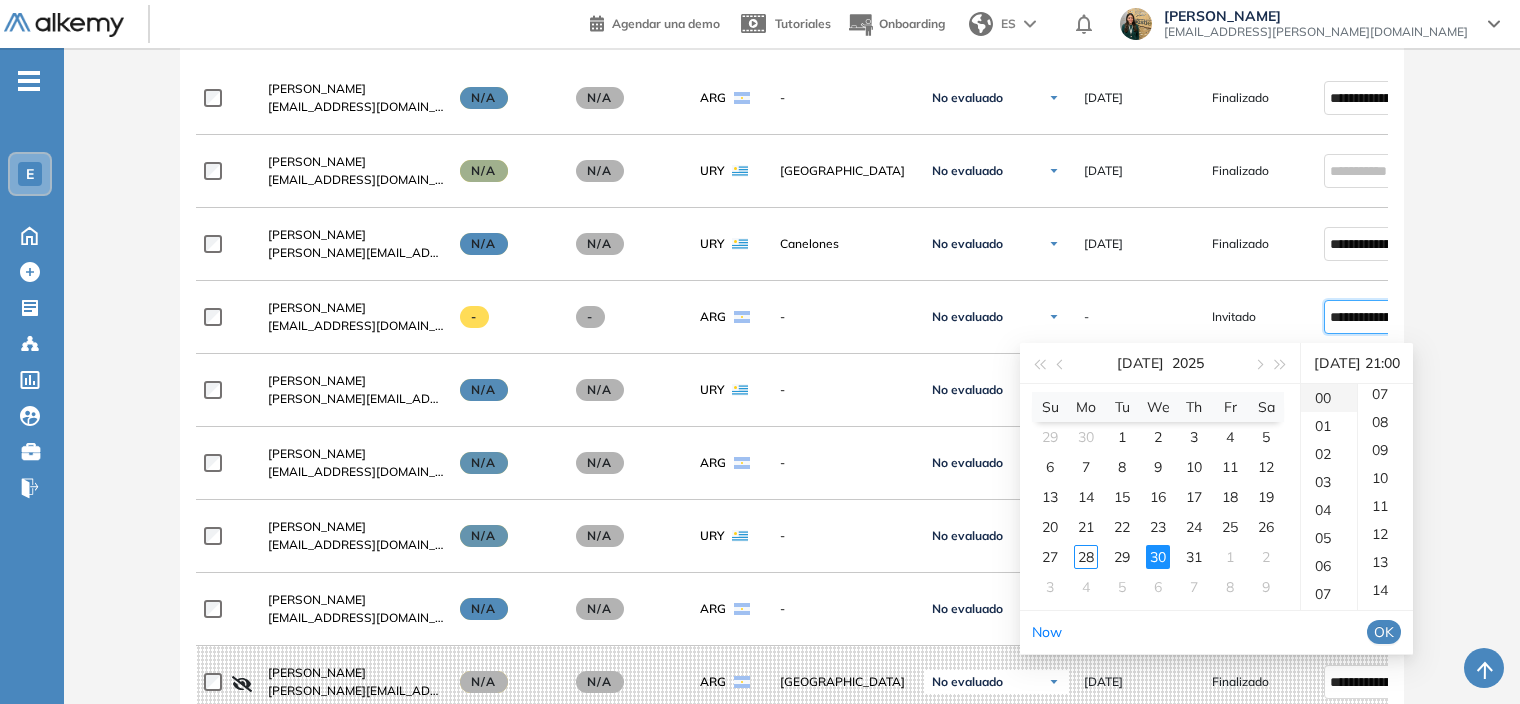 click on "00" at bounding box center (1329, 398) 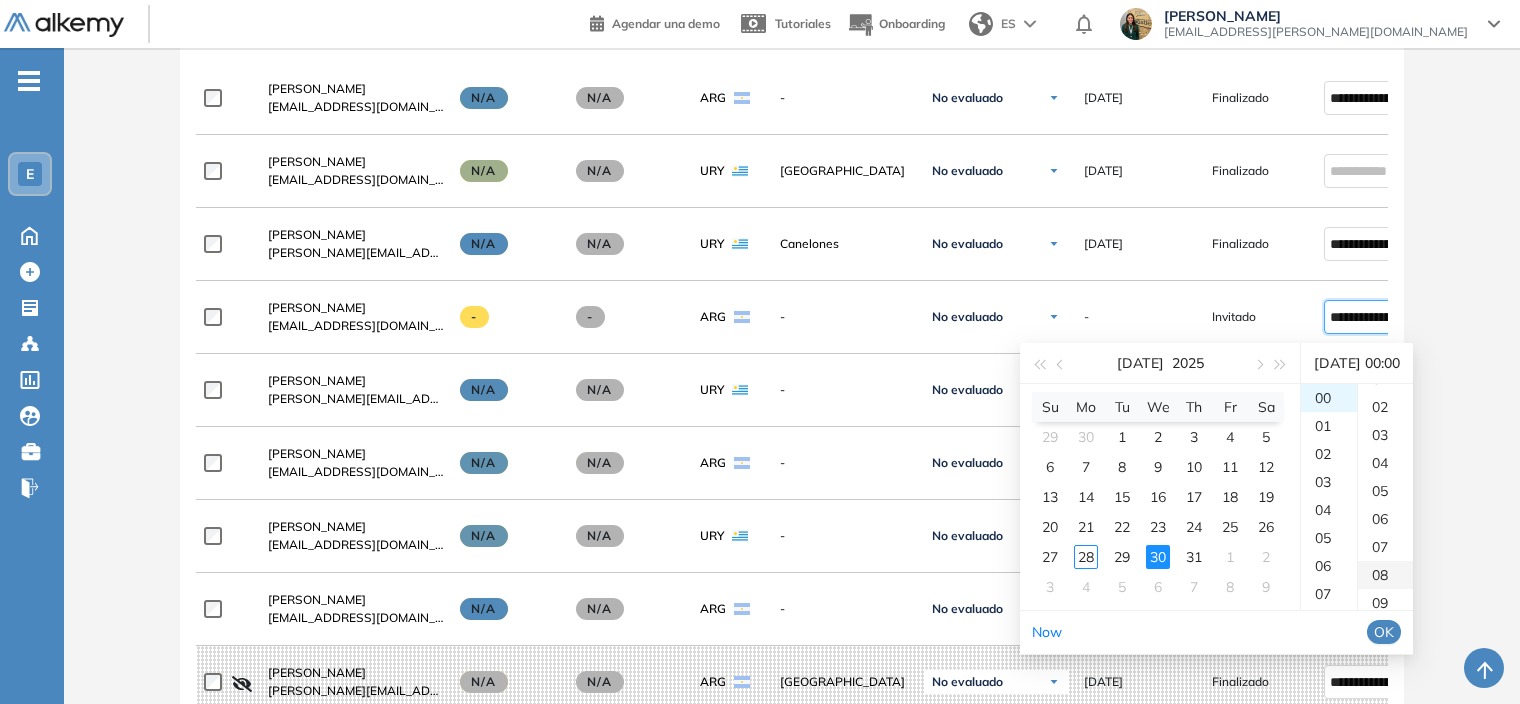 scroll, scrollTop: 0, scrollLeft: 0, axis: both 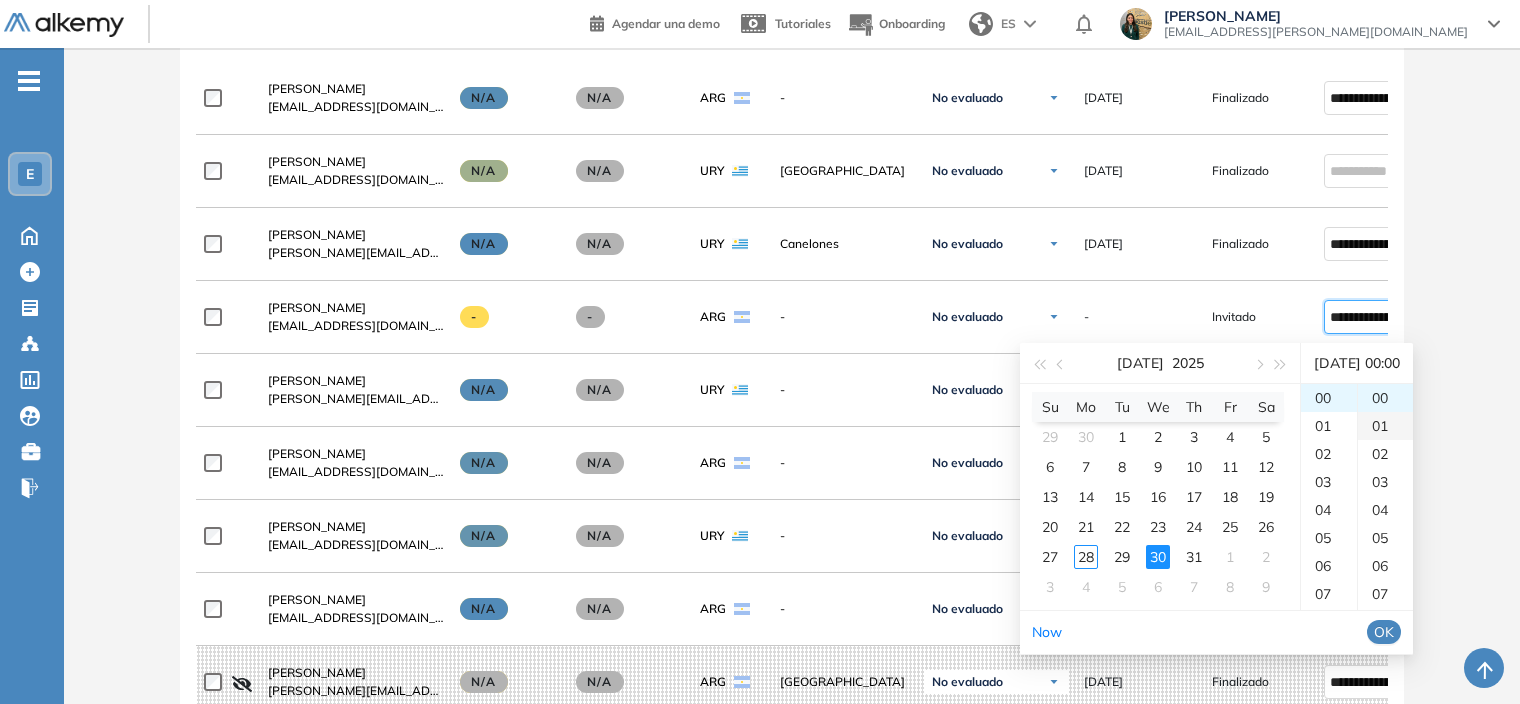 click on "01" at bounding box center (1385, 426) 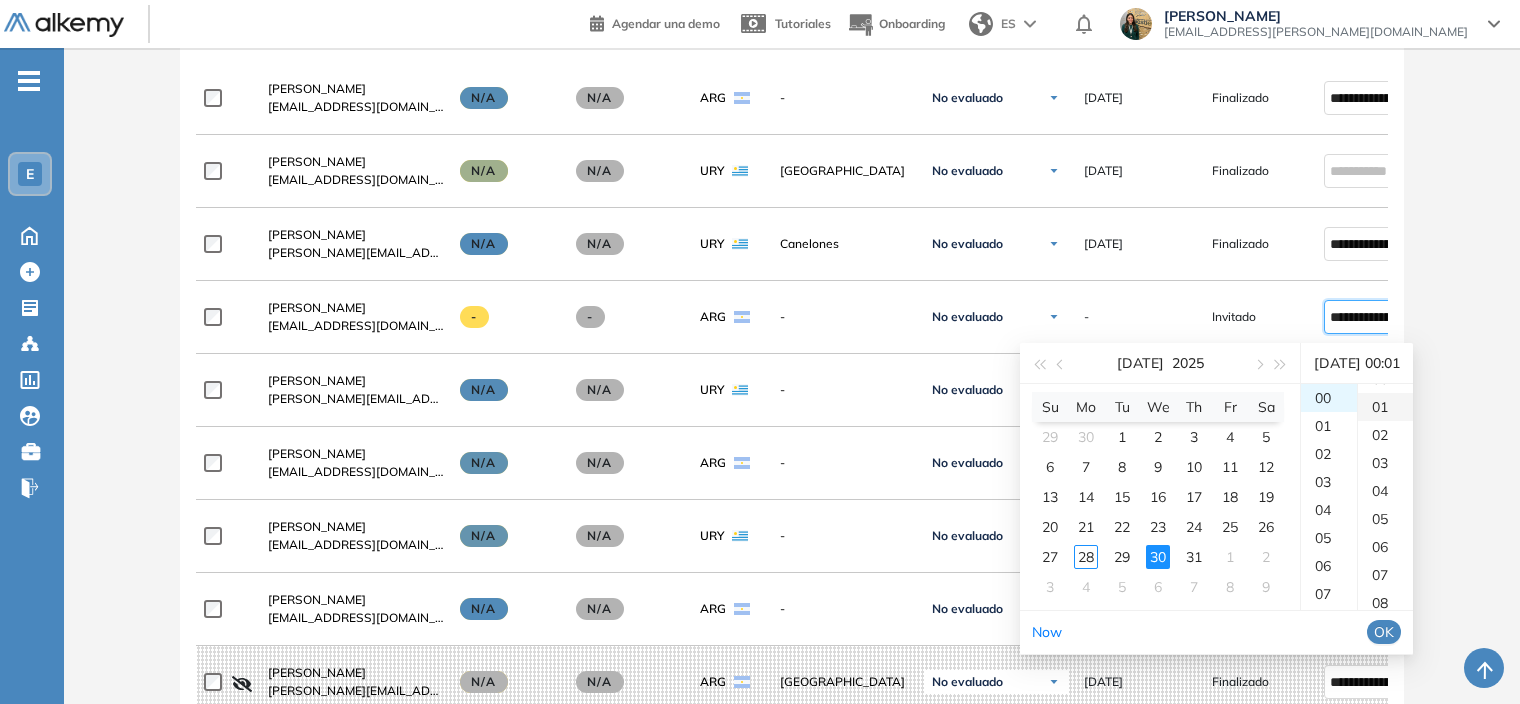 scroll, scrollTop: 28, scrollLeft: 0, axis: vertical 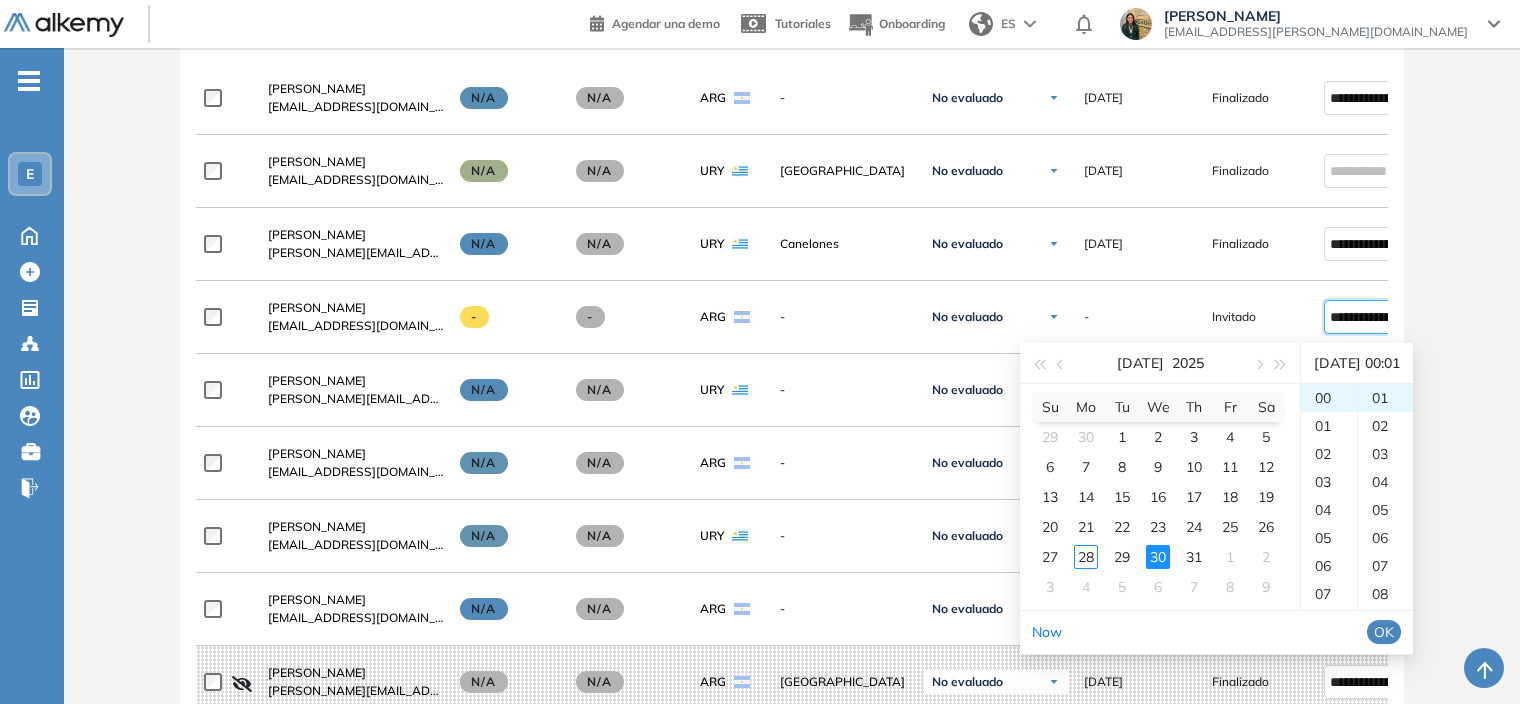 click on "OK" at bounding box center [1384, 632] 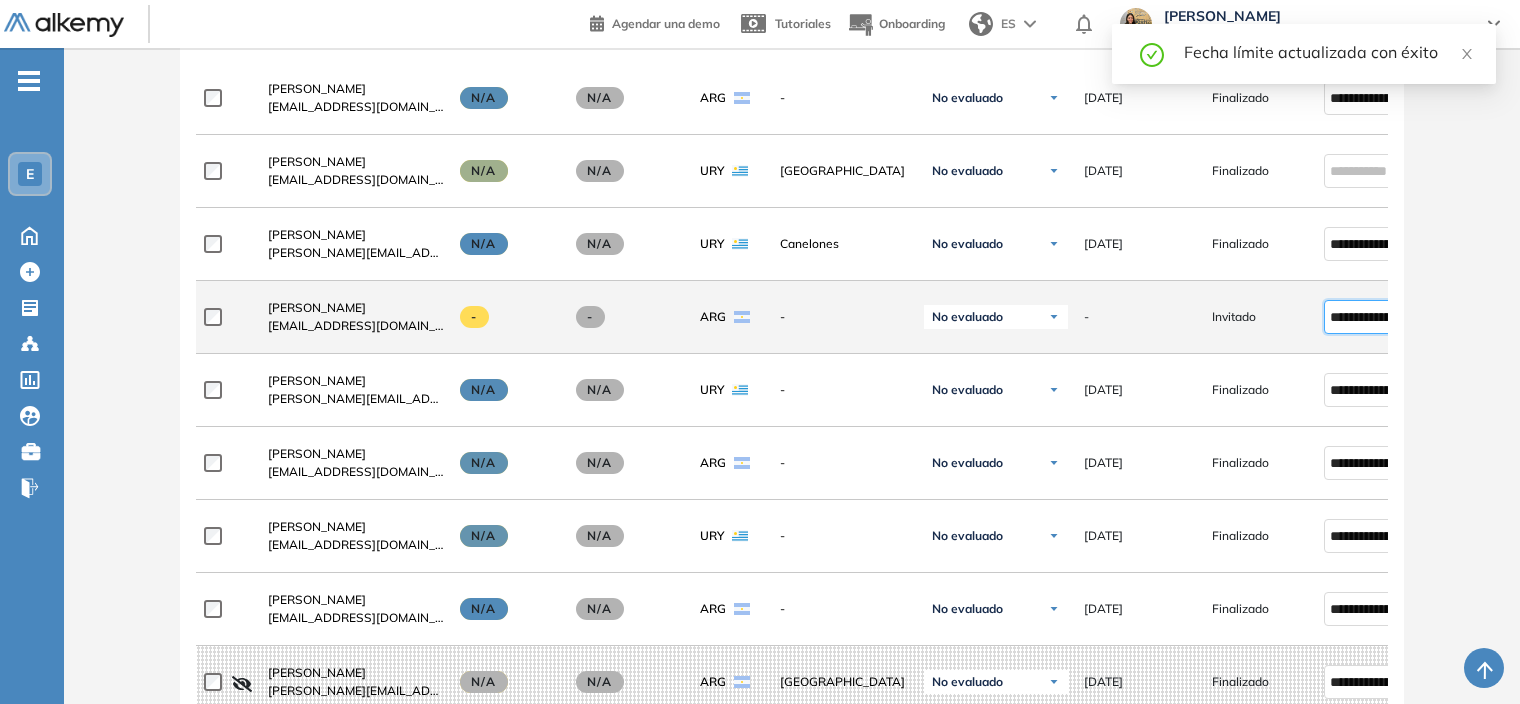 click on "**********" at bounding box center [1371, 317] 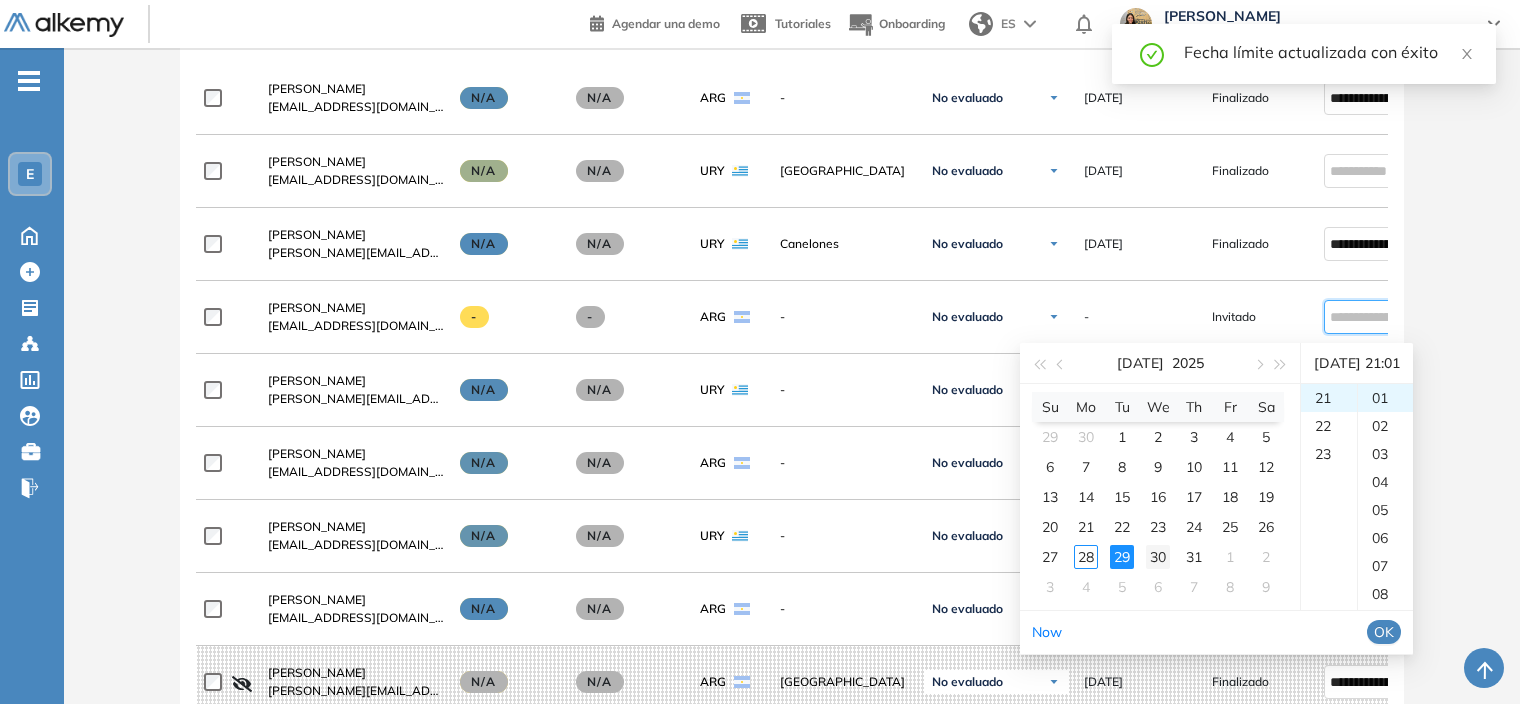 click on "30" at bounding box center [1158, 557] 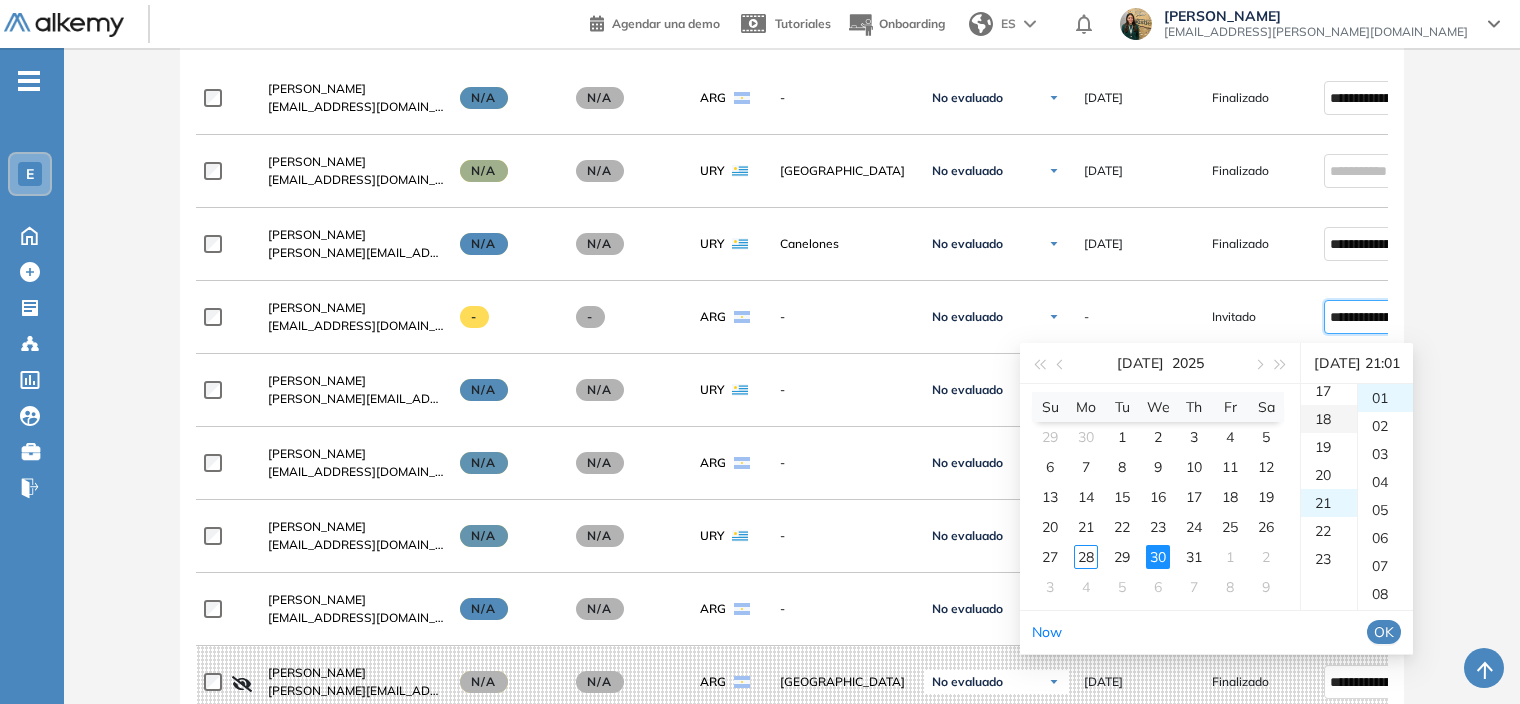 scroll, scrollTop: 644, scrollLeft: 0, axis: vertical 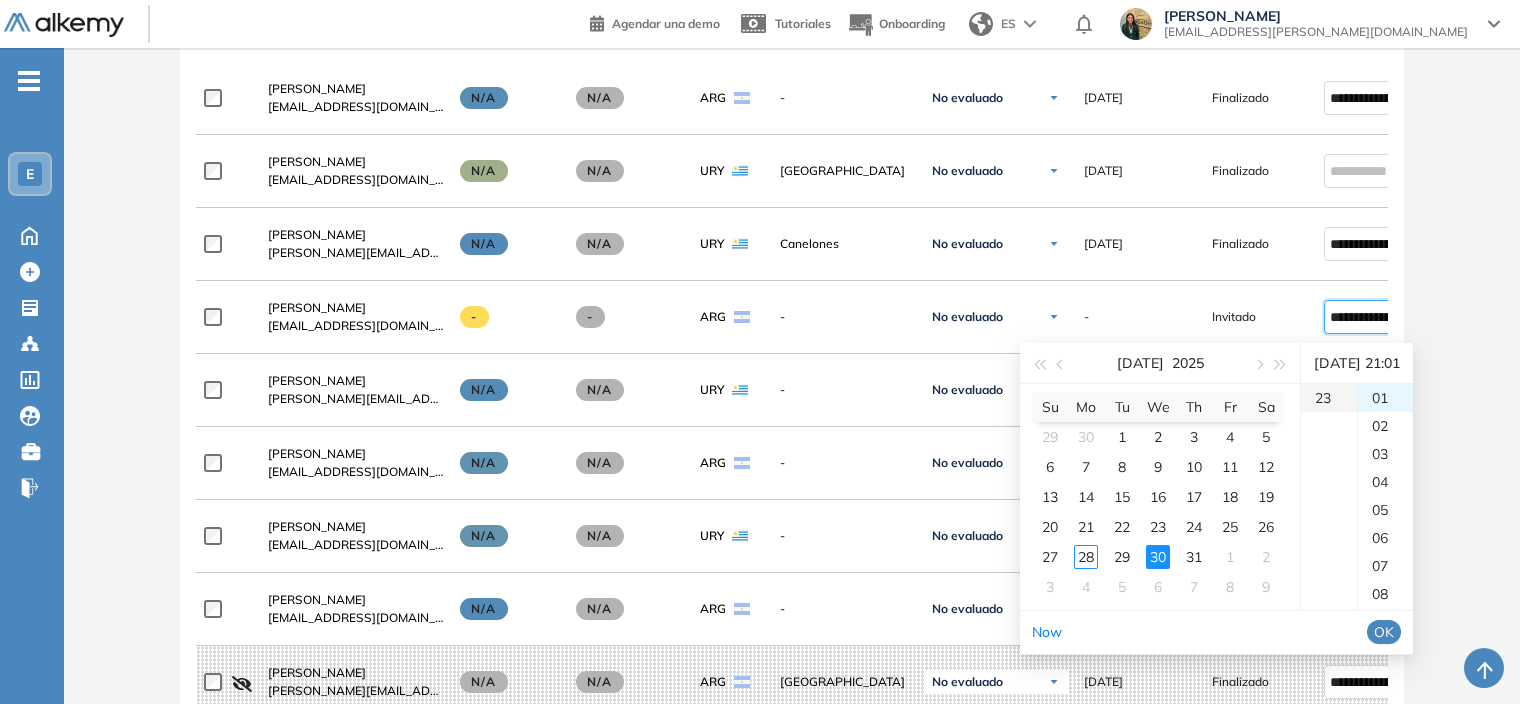 click on "23" at bounding box center [1329, 398] 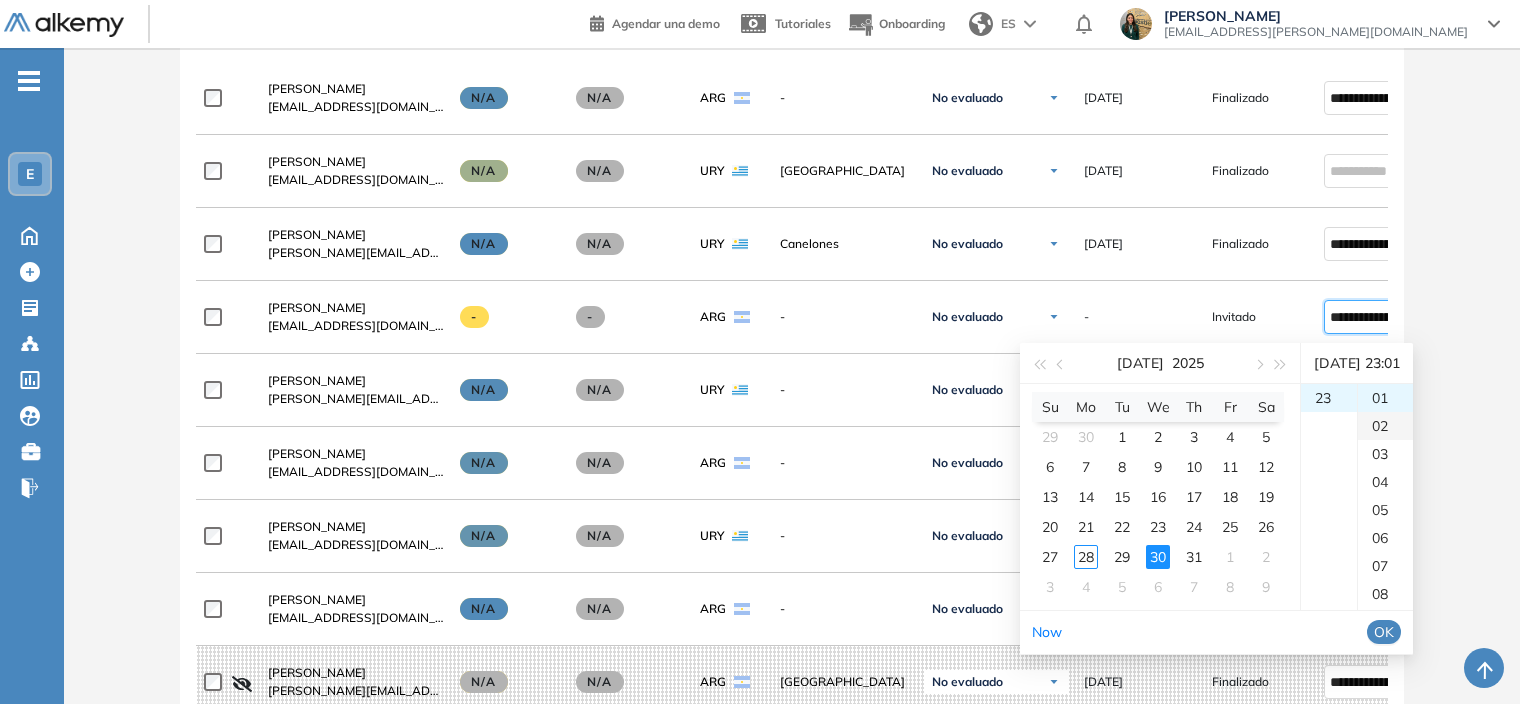 scroll, scrollTop: 0, scrollLeft: 0, axis: both 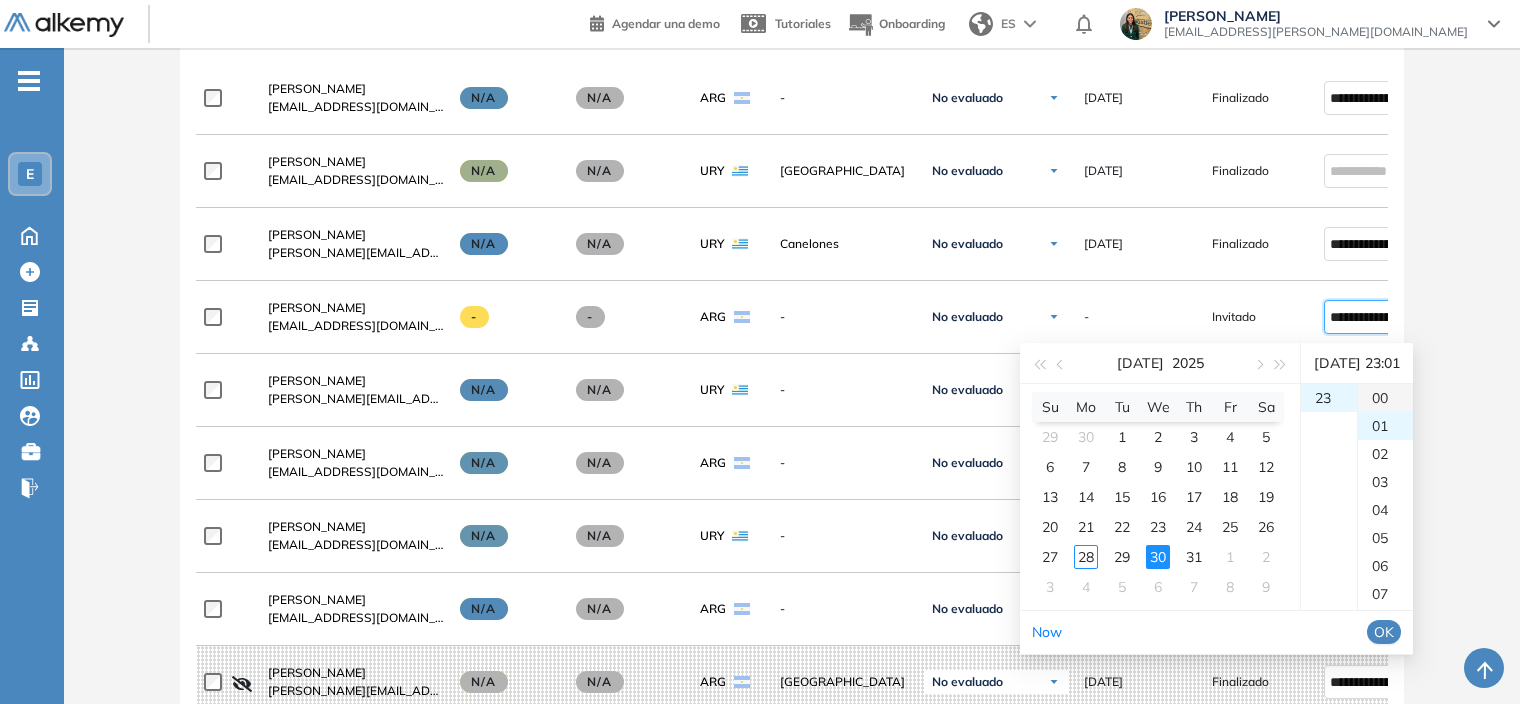 click on "00" at bounding box center [1385, 398] 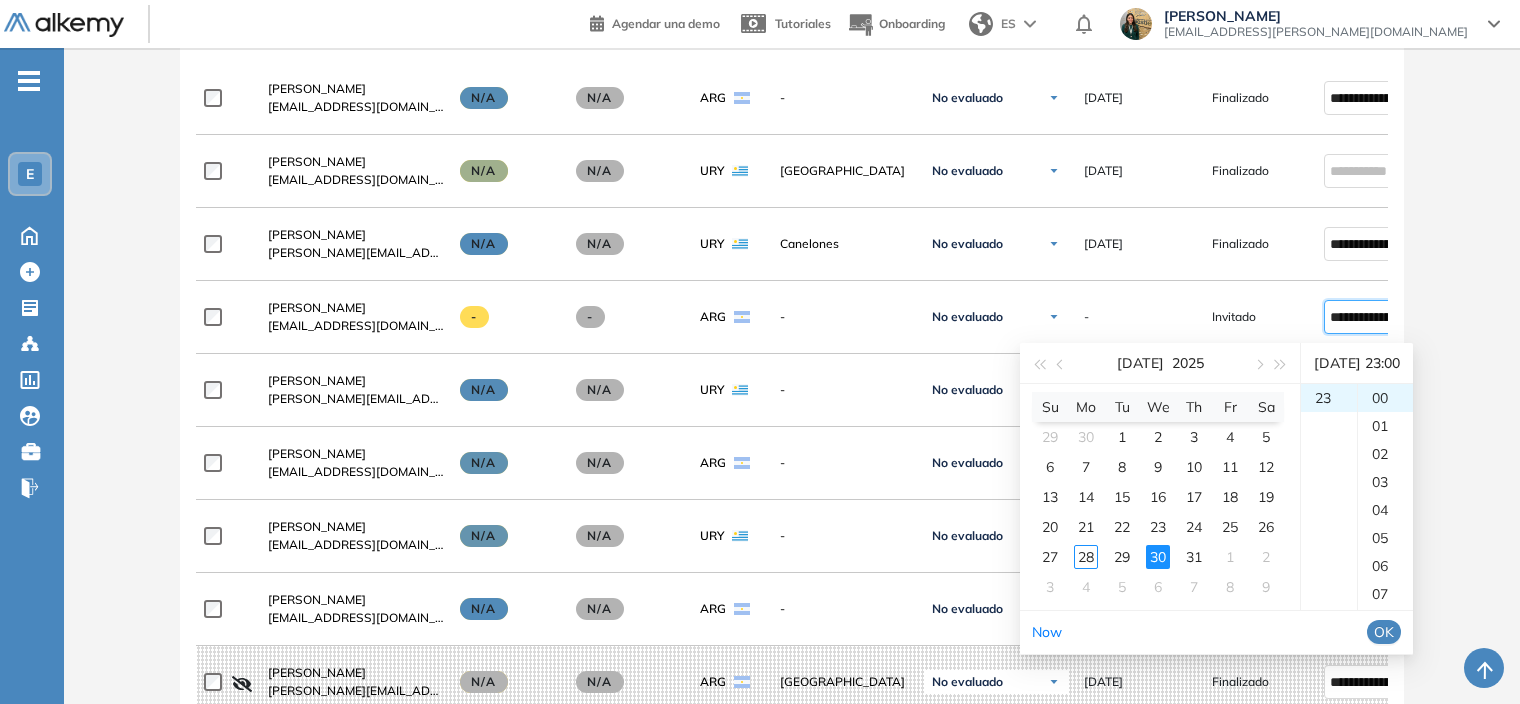 click on "OK" at bounding box center [1384, 632] 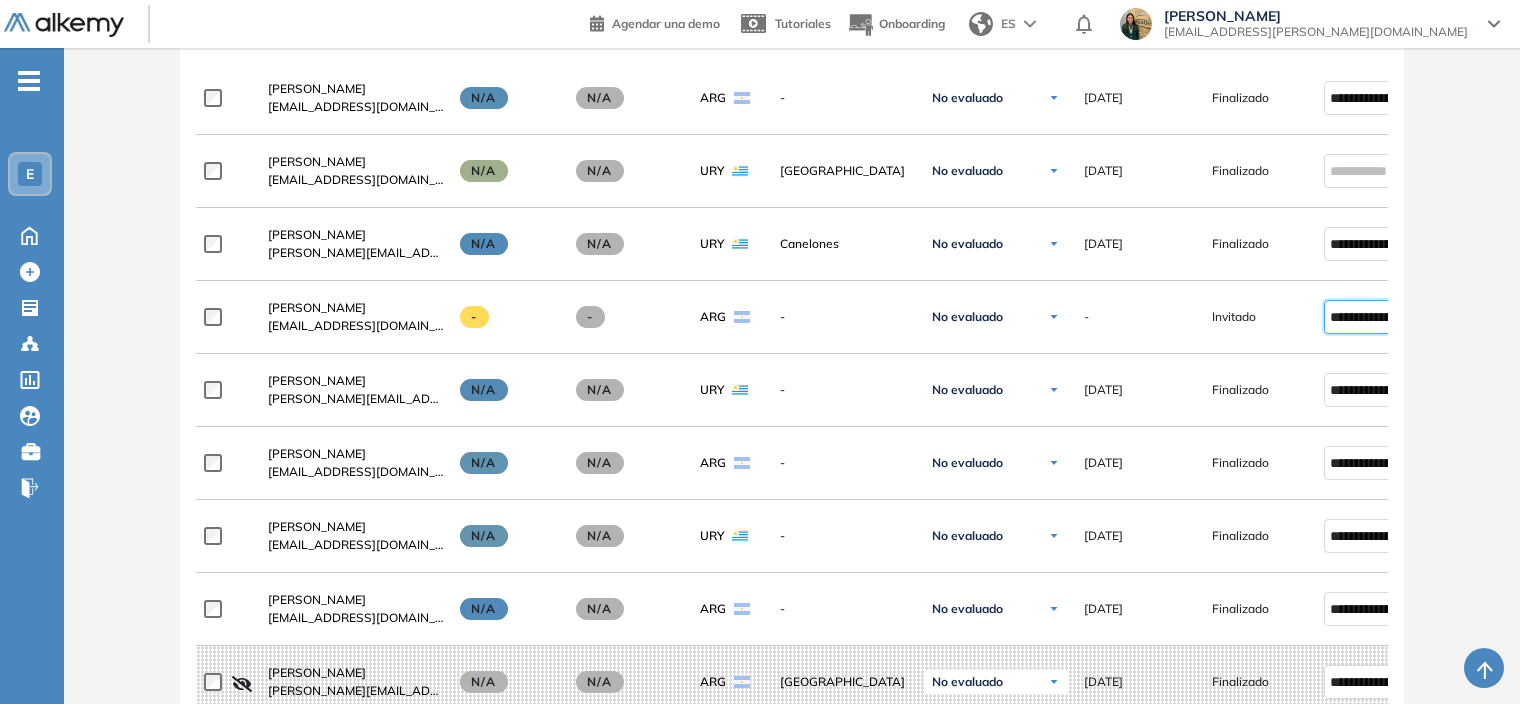 type on "**********" 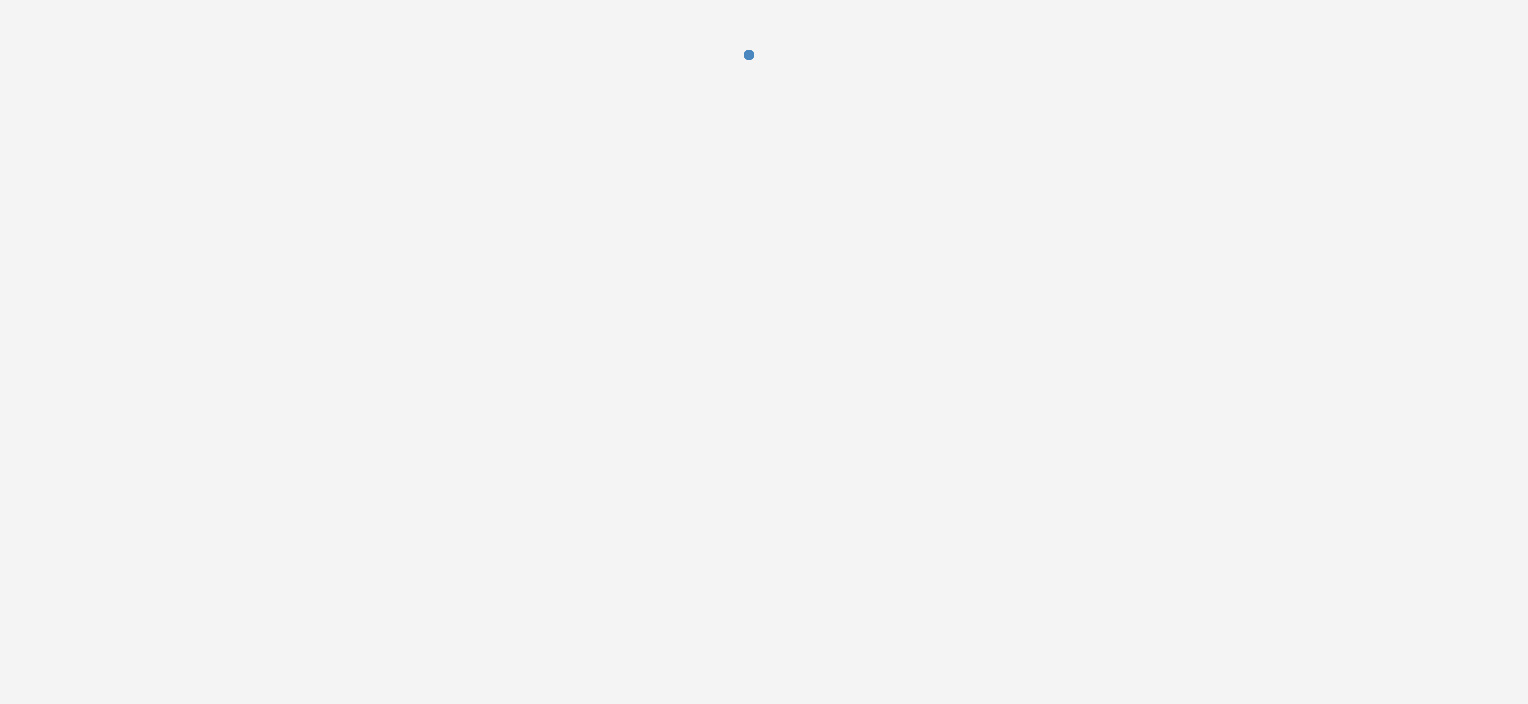 scroll, scrollTop: 0, scrollLeft: 0, axis: both 